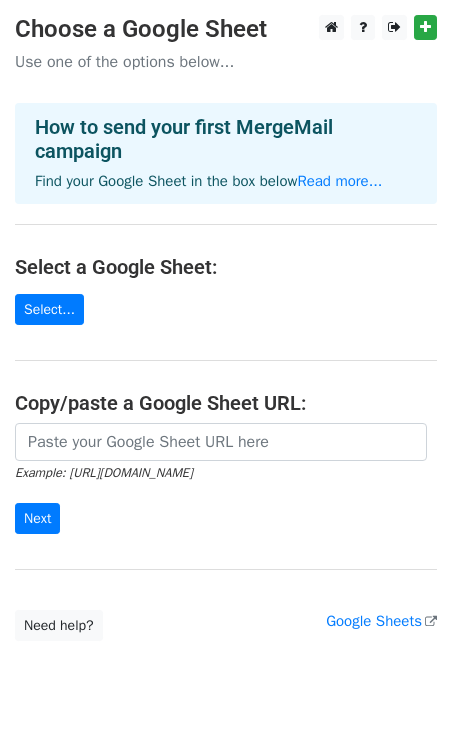 scroll, scrollTop: 0, scrollLeft: 0, axis: both 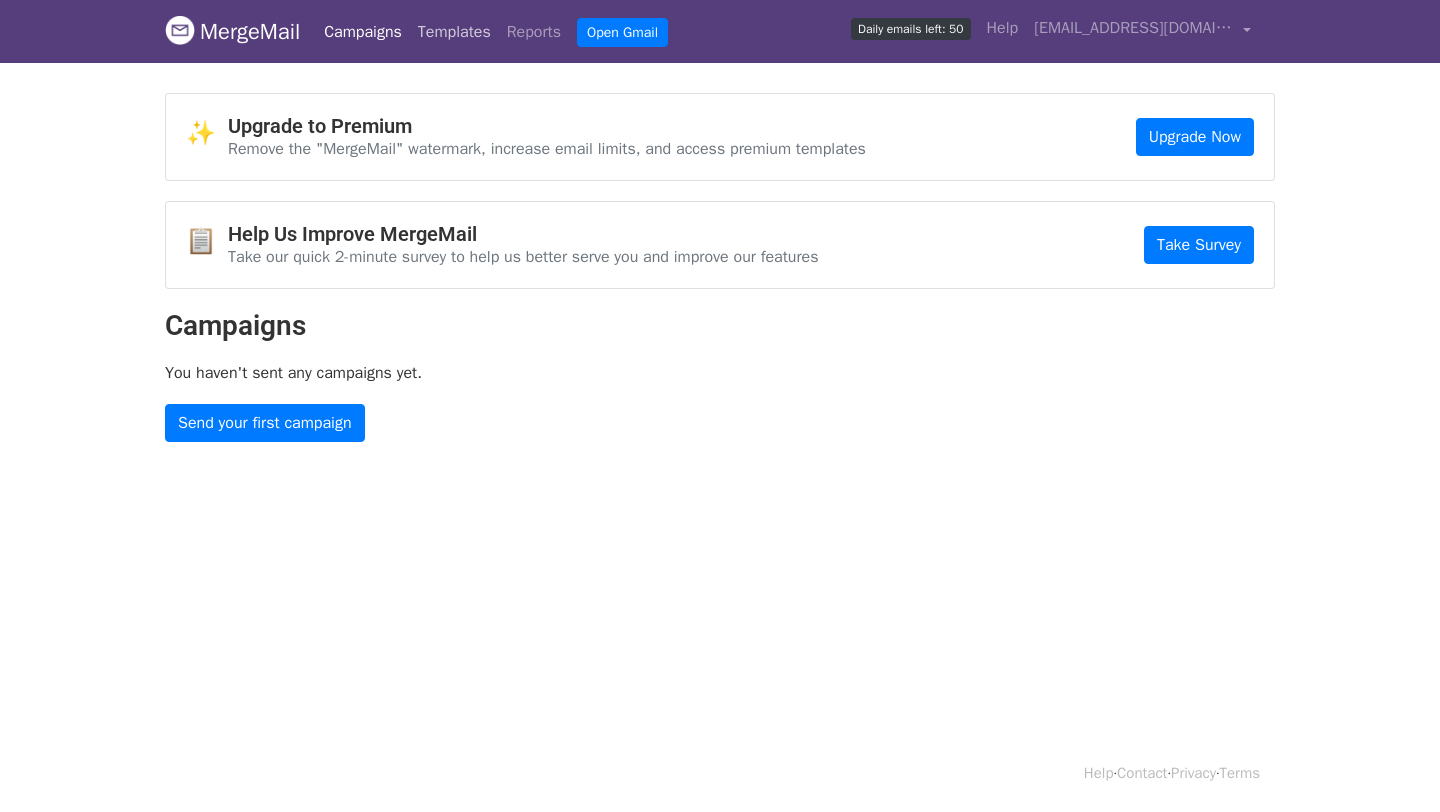 click on "Templates" at bounding box center (454, 32) 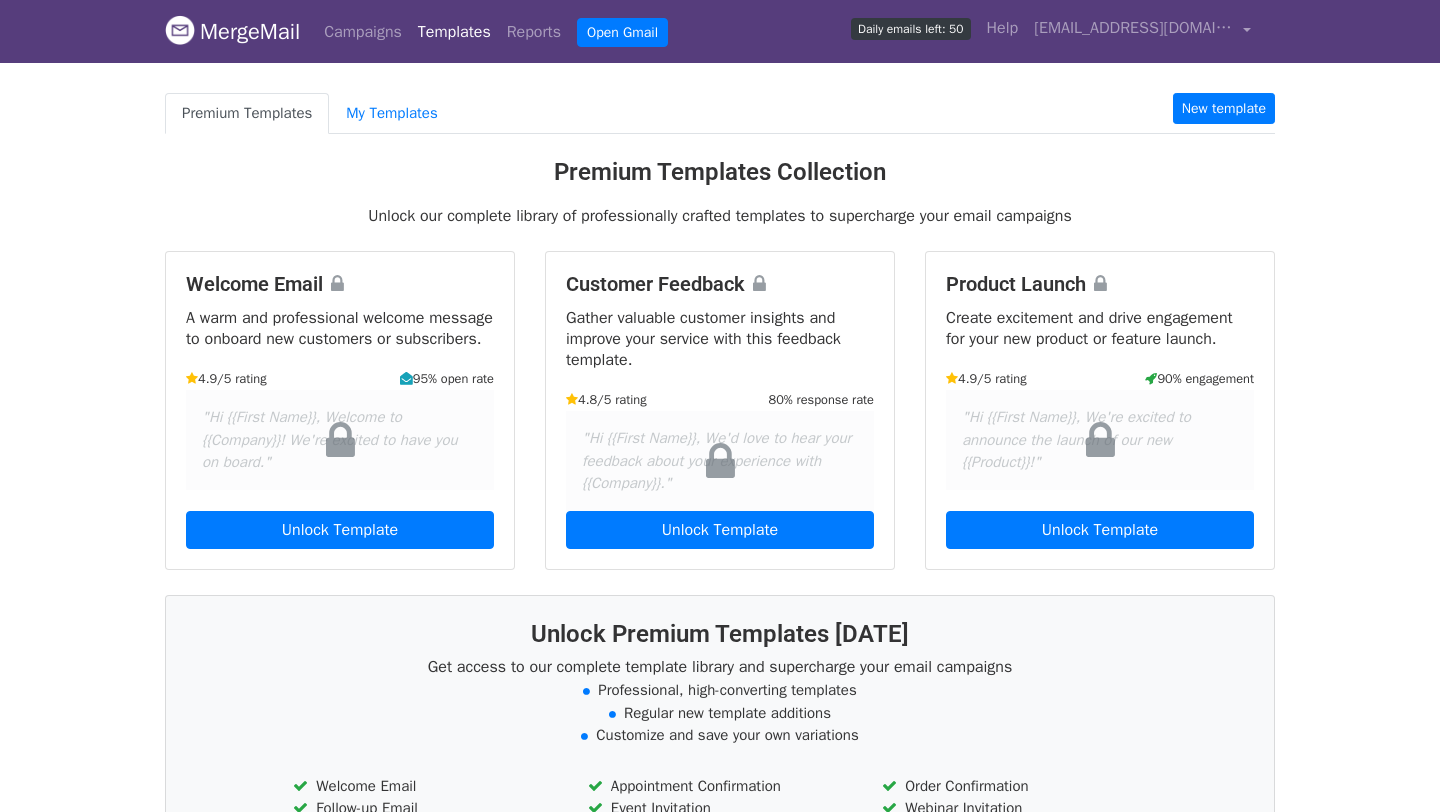 scroll, scrollTop: 0, scrollLeft: 0, axis: both 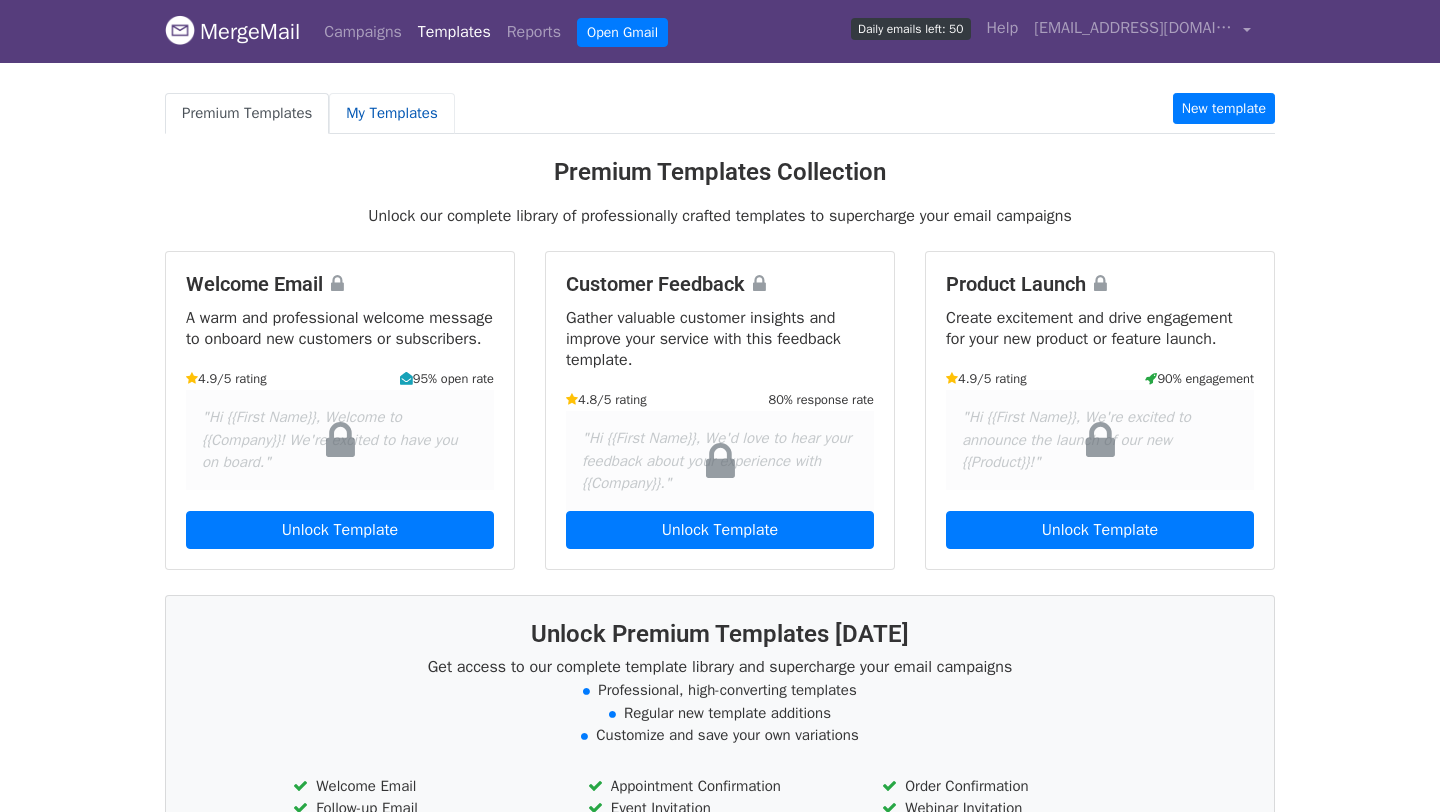 click on "My Templates" at bounding box center (391, 113) 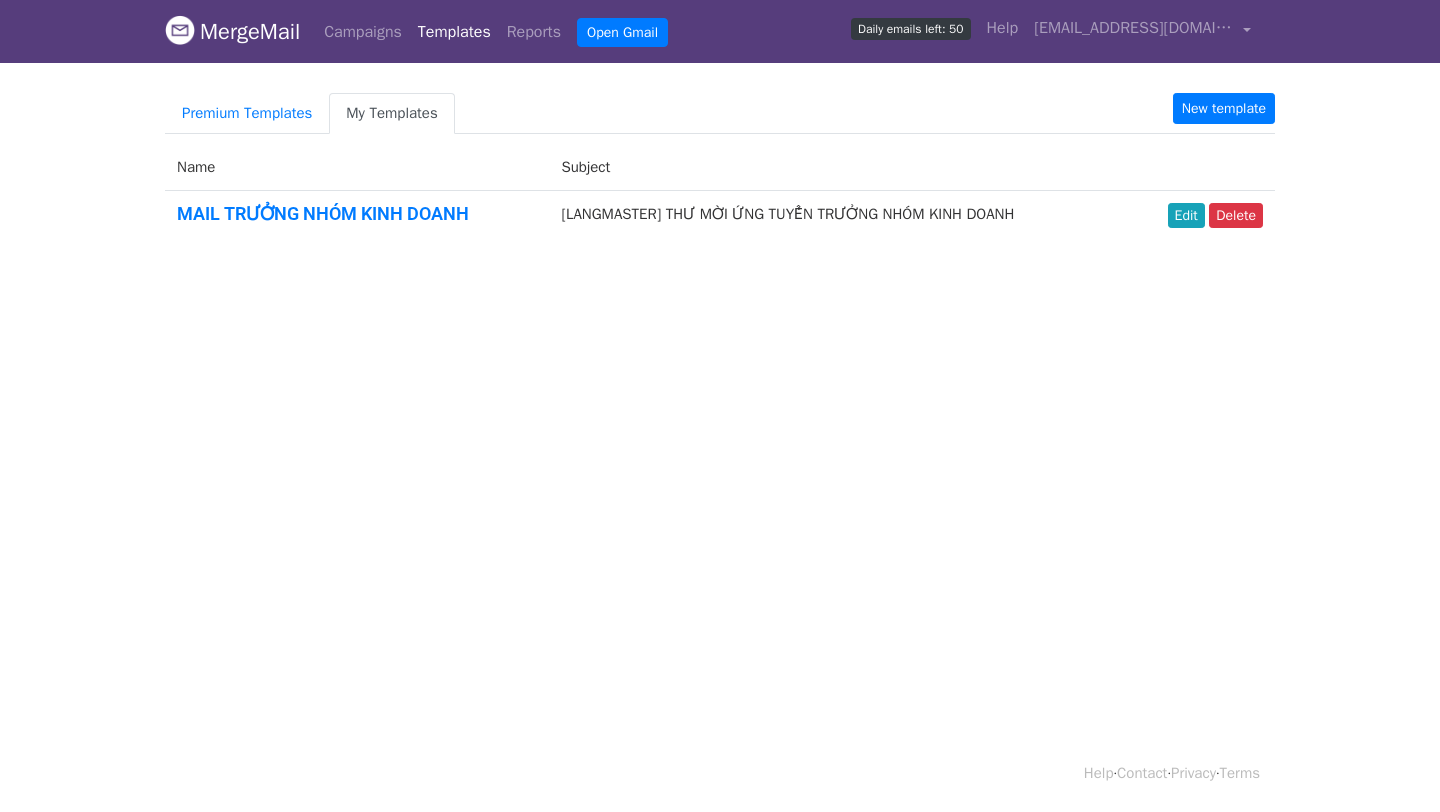 scroll, scrollTop: 0, scrollLeft: 0, axis: both 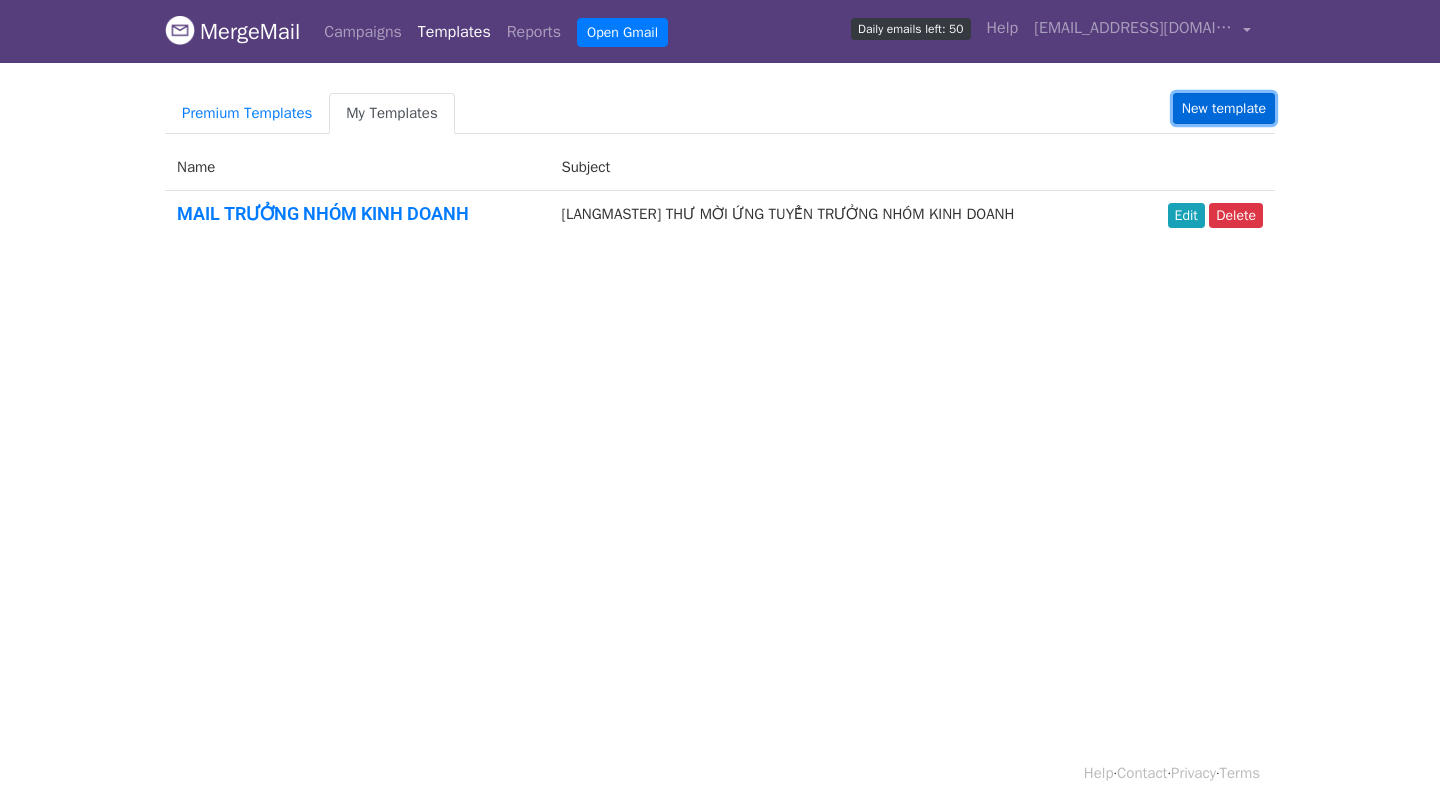 click on "New template" at bounding box center (1224, 108) 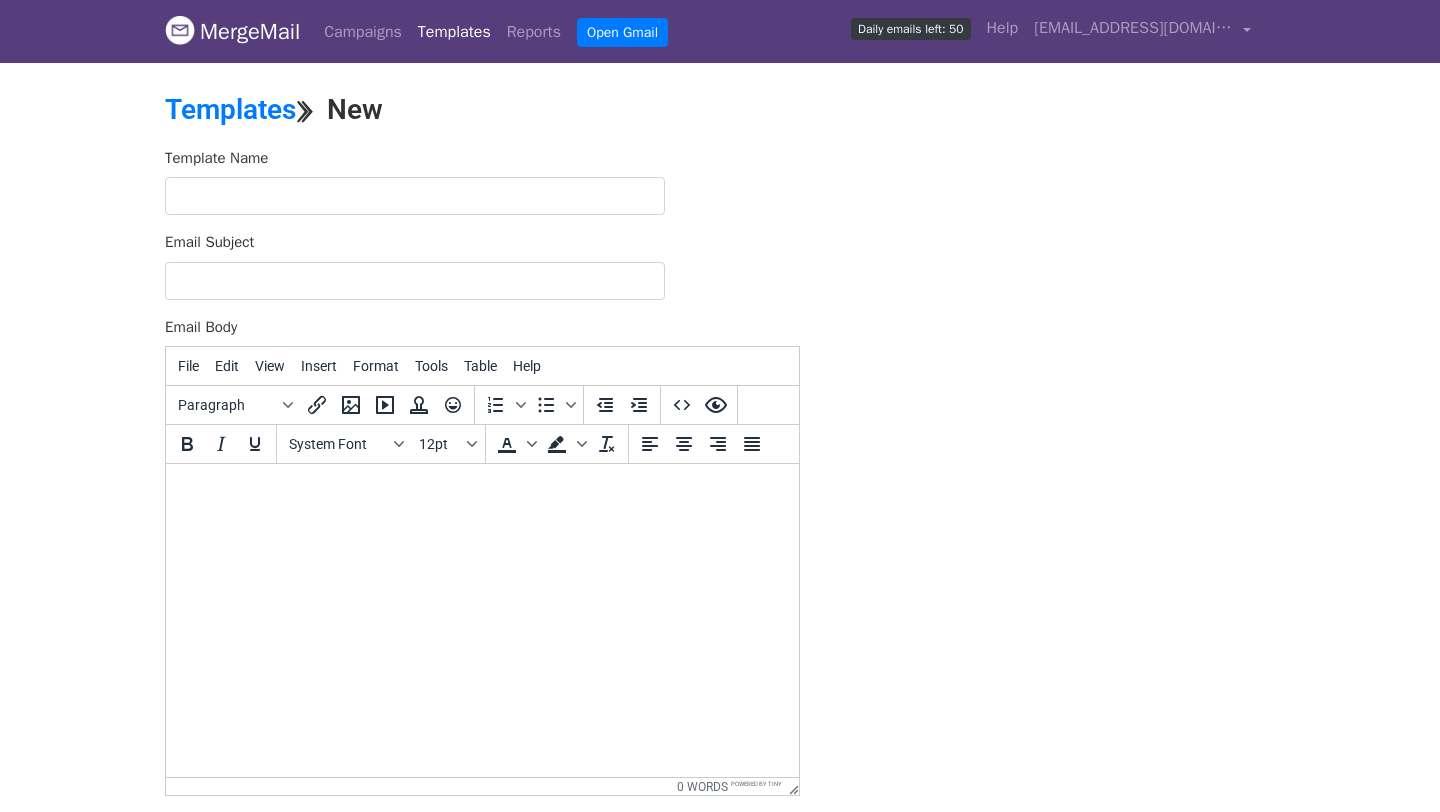 scroll, scrollTop: 0, scrollLeft: 0, axis: both 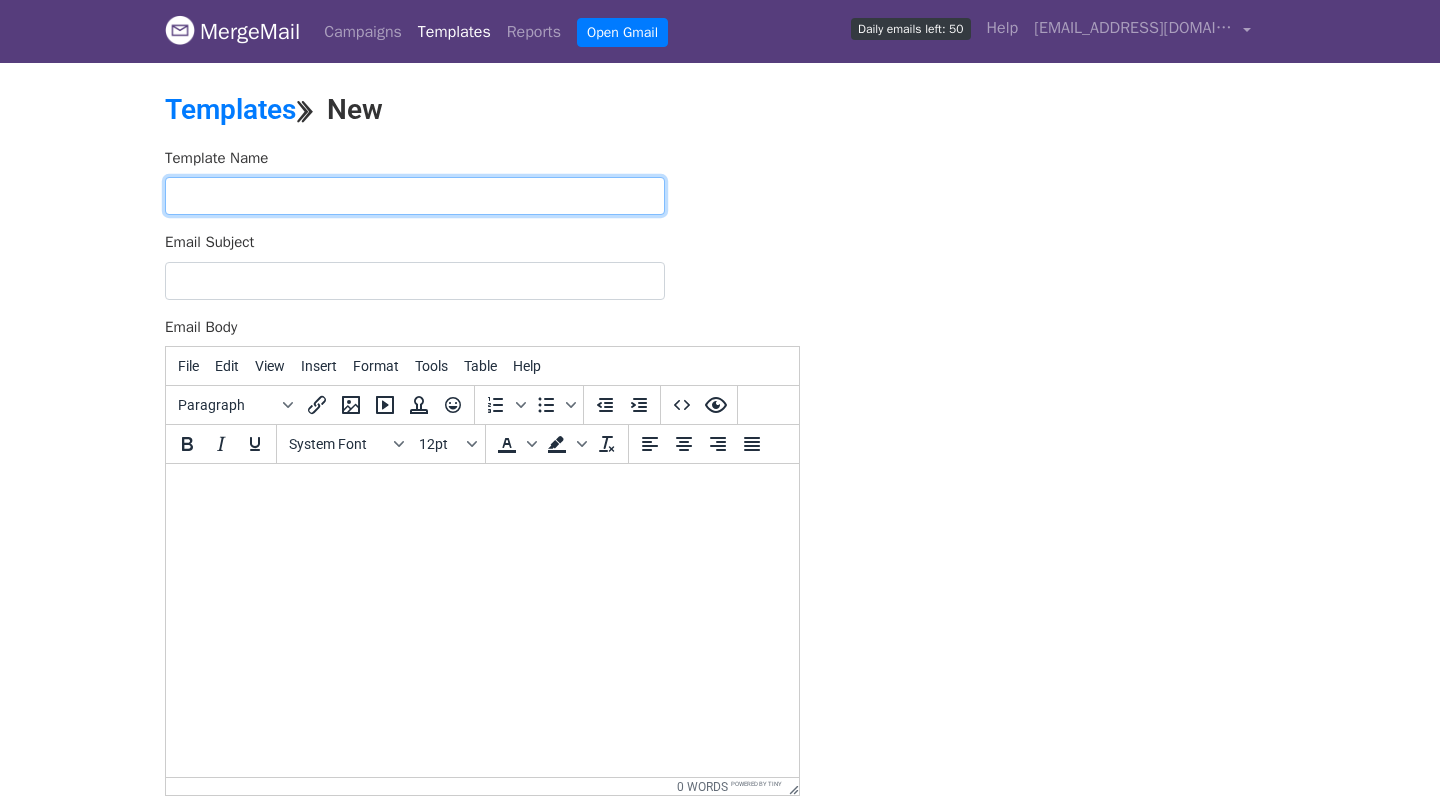 click at bounding box center (415, 196) 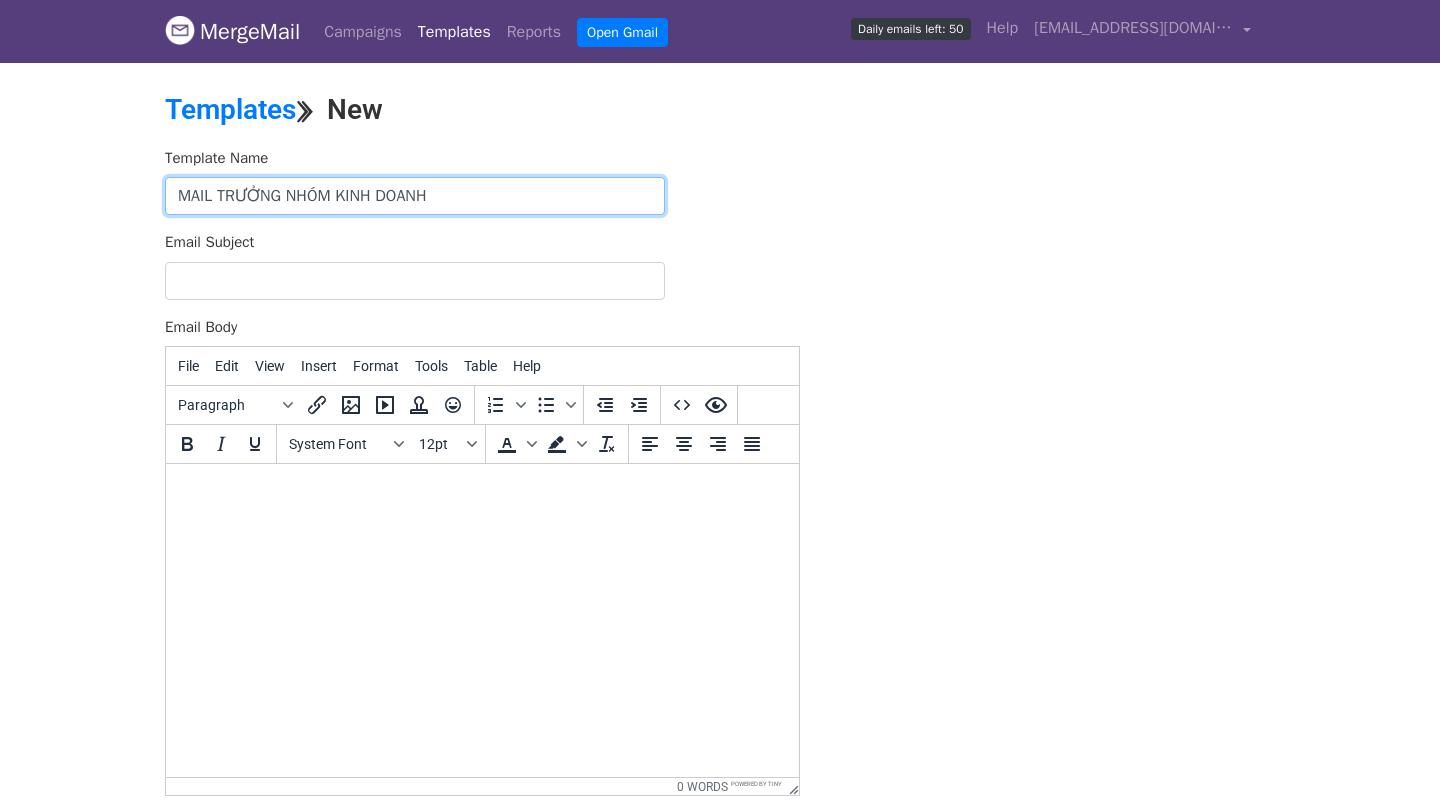 drag, startPoint x: 342, startPoint y: 193, endPoint x: 222, endPoint y: 195, distance: 120.01666 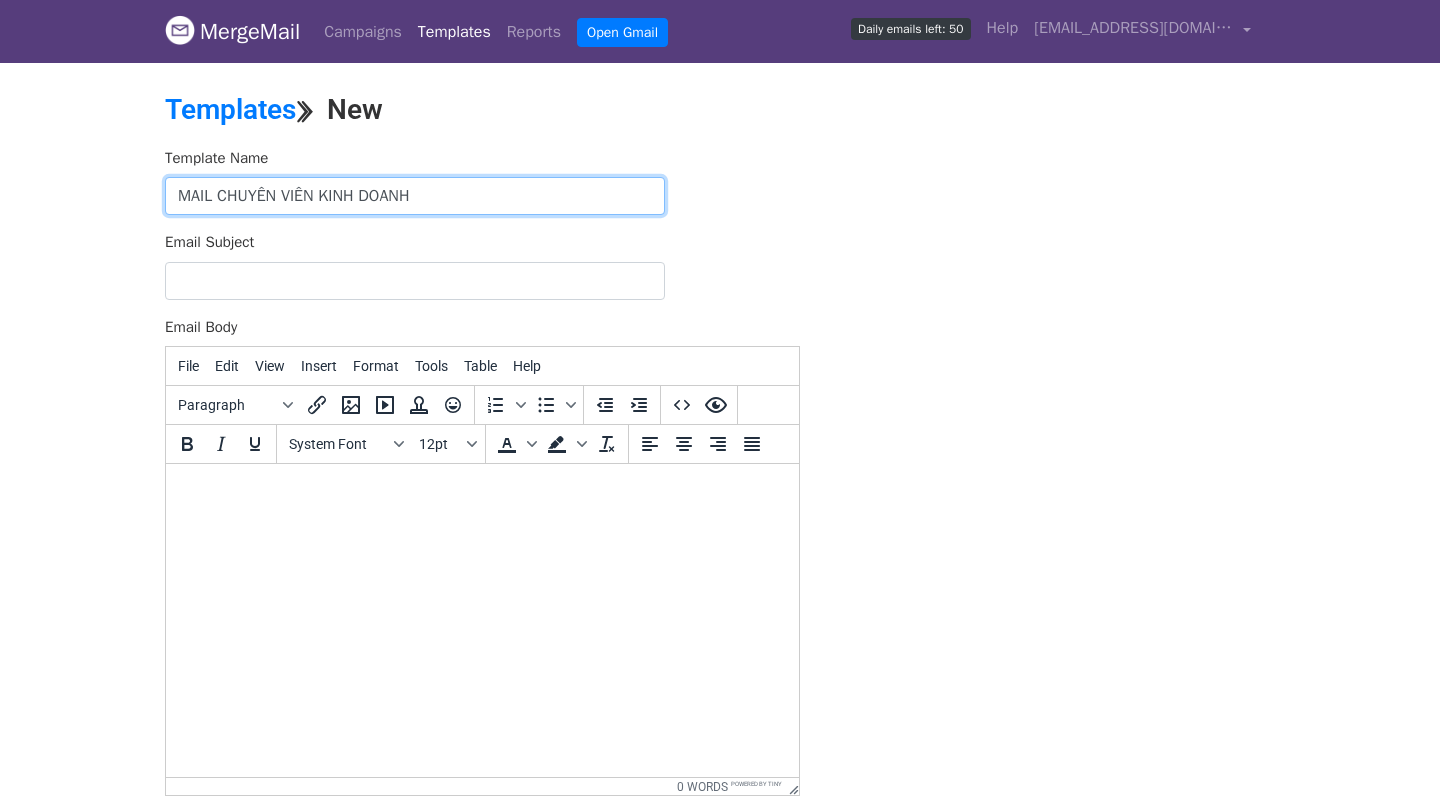 type on "MAIL CHUYÊN VIÊN KINH DOANH" 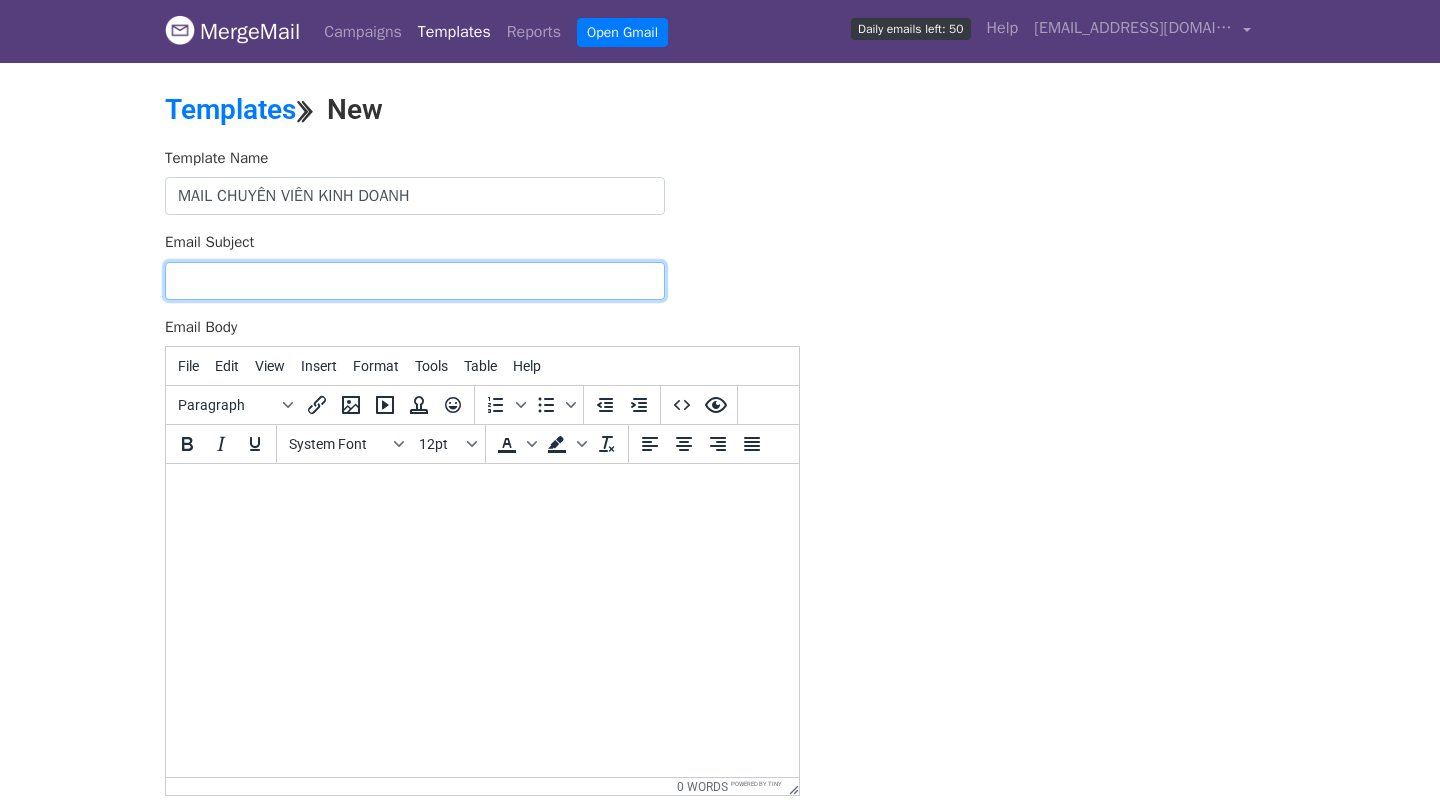 click on "Email Subject" at bounding box center [415, 281] 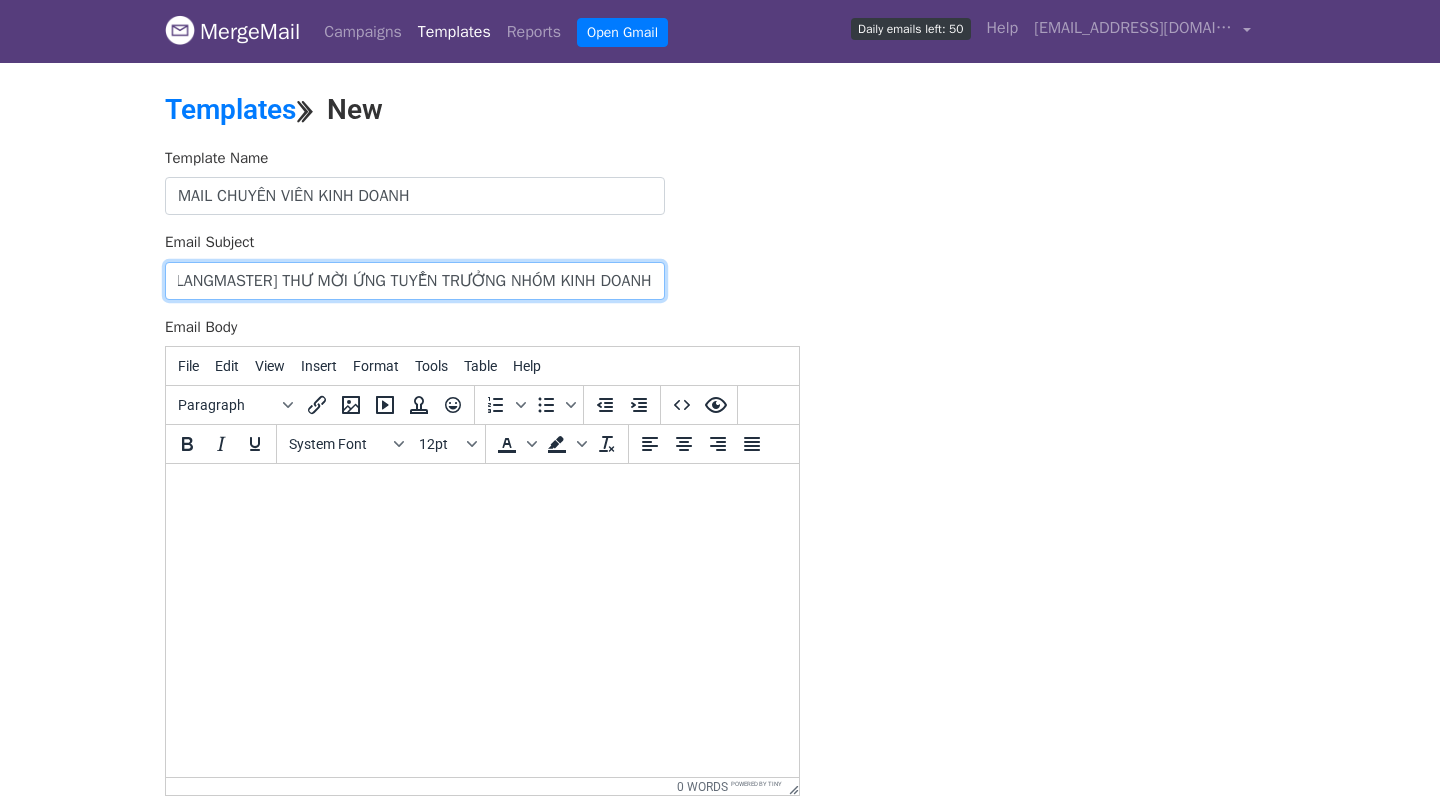 scroll, scrollTop: 0, scrollLeft: 35, axis: horizontal 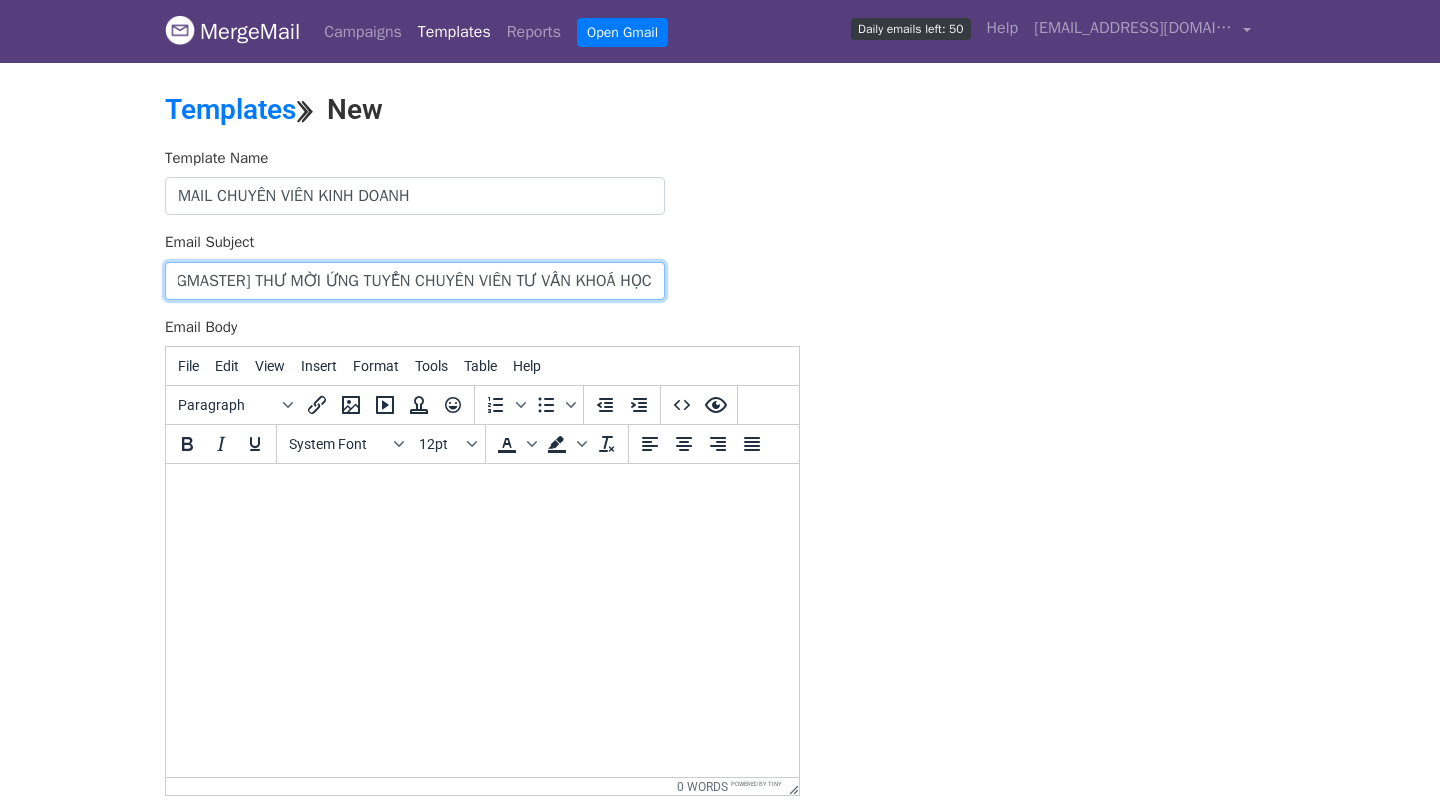 type on "[LANGMASTER] THƯ MỜI ỨNG TUYỂN CHUYÊN VIÊN TƯ VẤN KHOÁ HỌC" 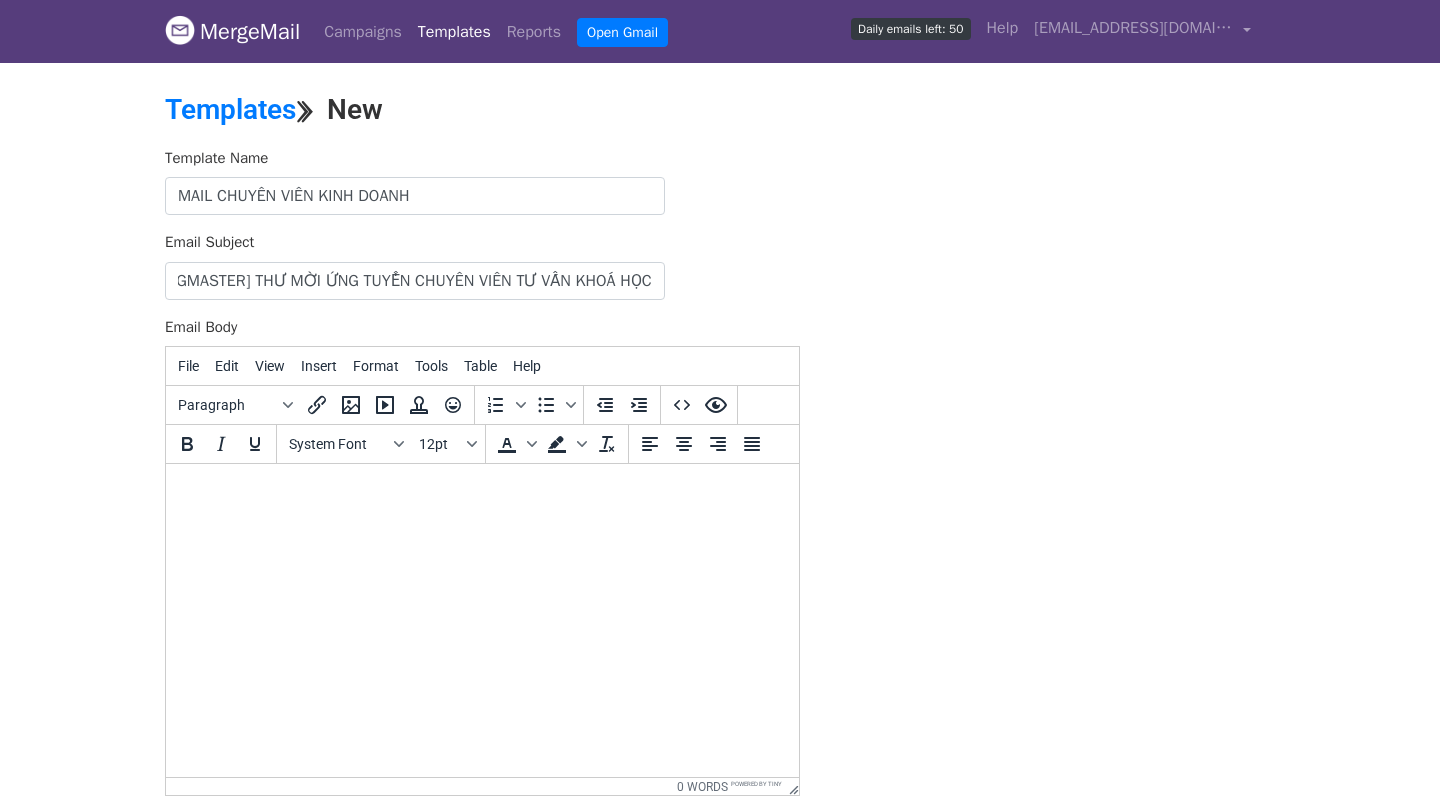 scroll, scrollTop: 0, scrollLeft: 0, axis: both 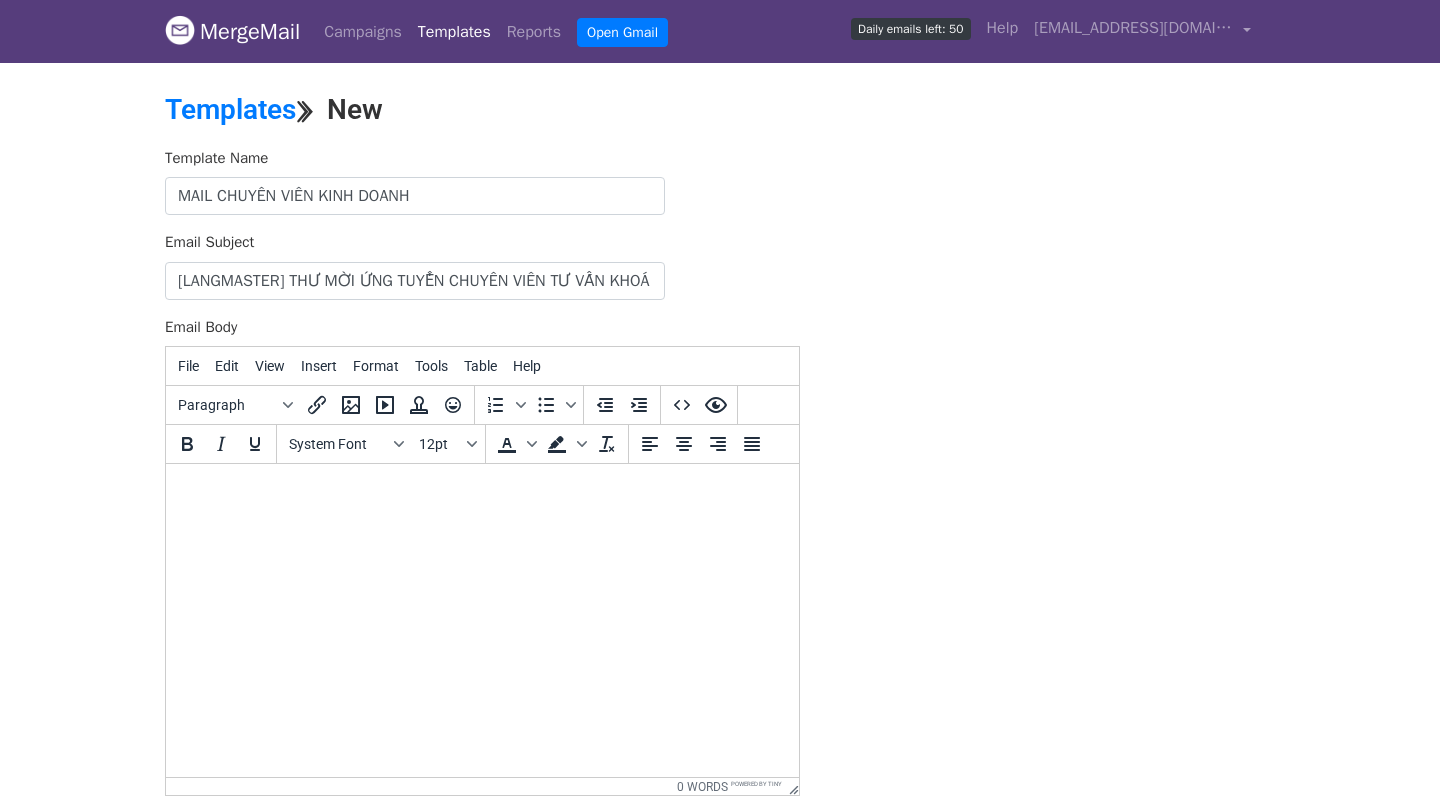 click at bounding box center [482, 491] 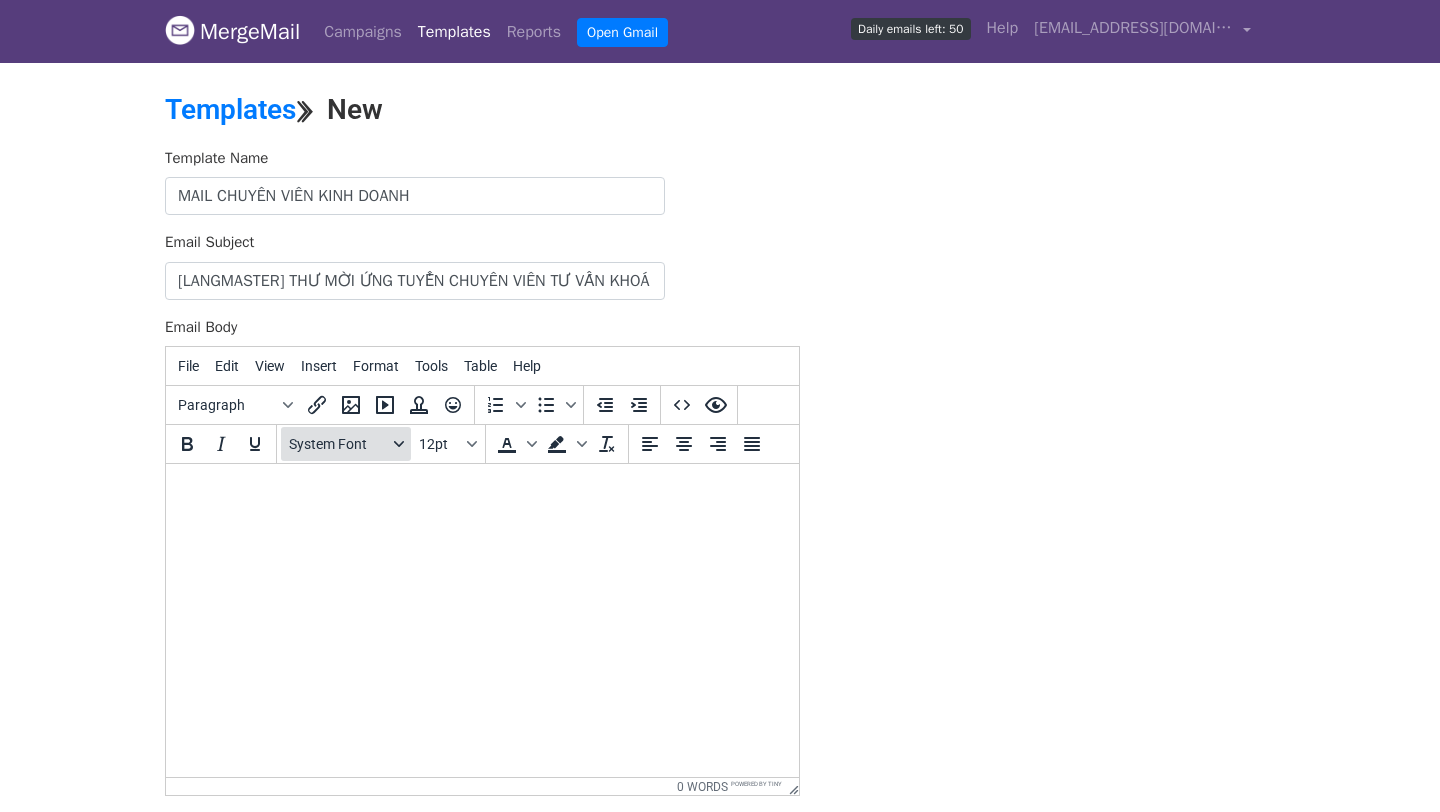 paste 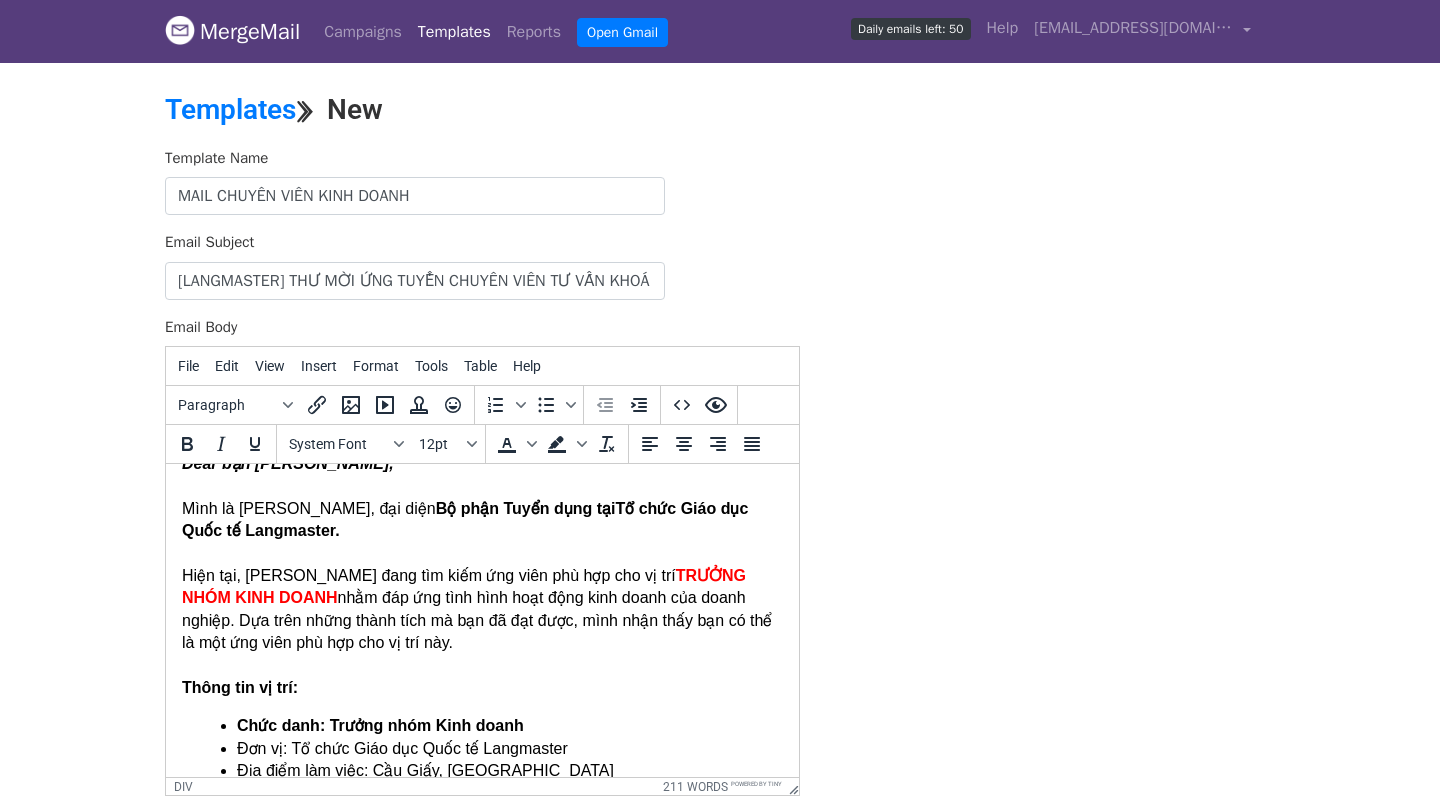 scroll, scrollTop: 0, scrollLeft: 0, axis: both 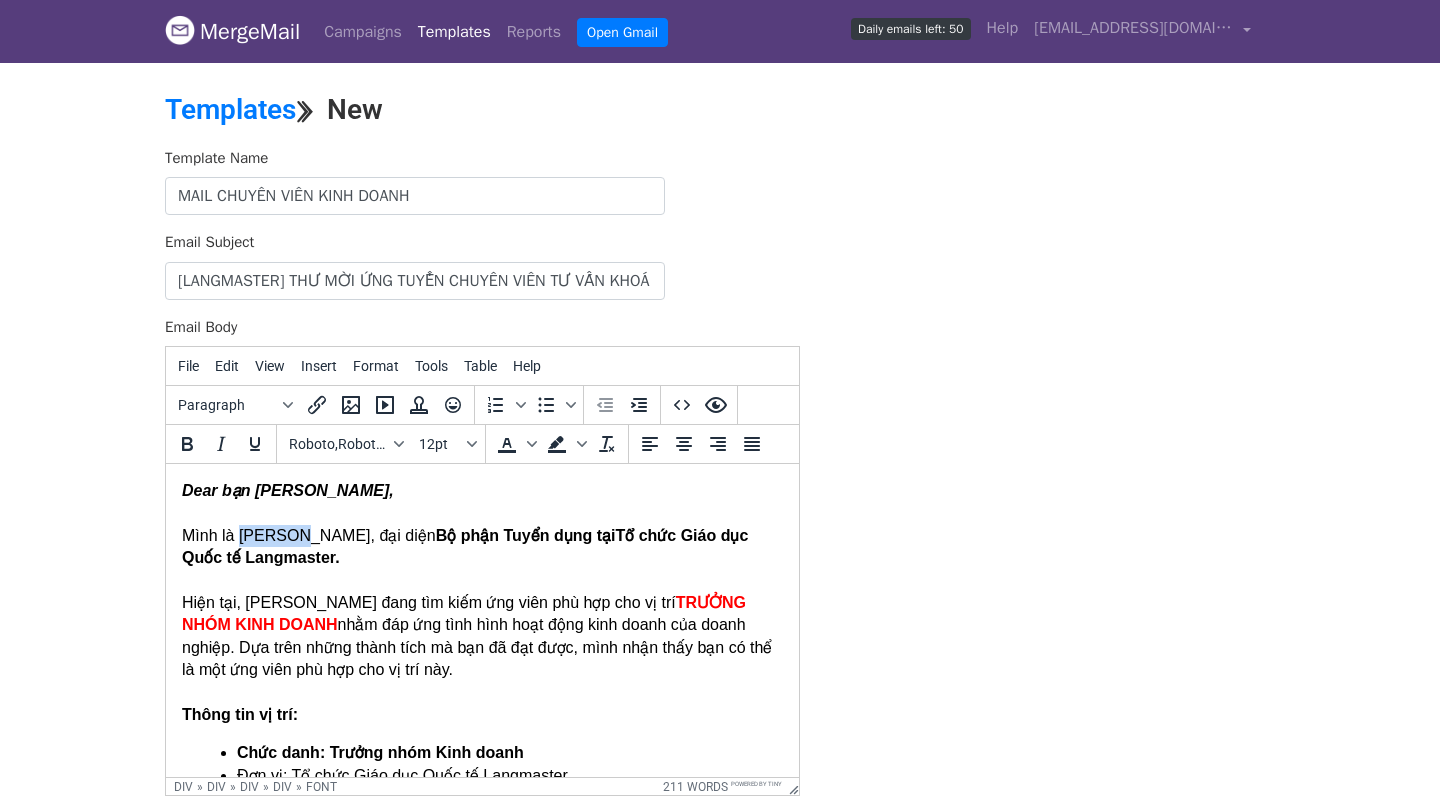 drag, startPoint x: 294, startPoint y: 530, endPoint x: 237, endPoint y: 532, distance: 57.035076 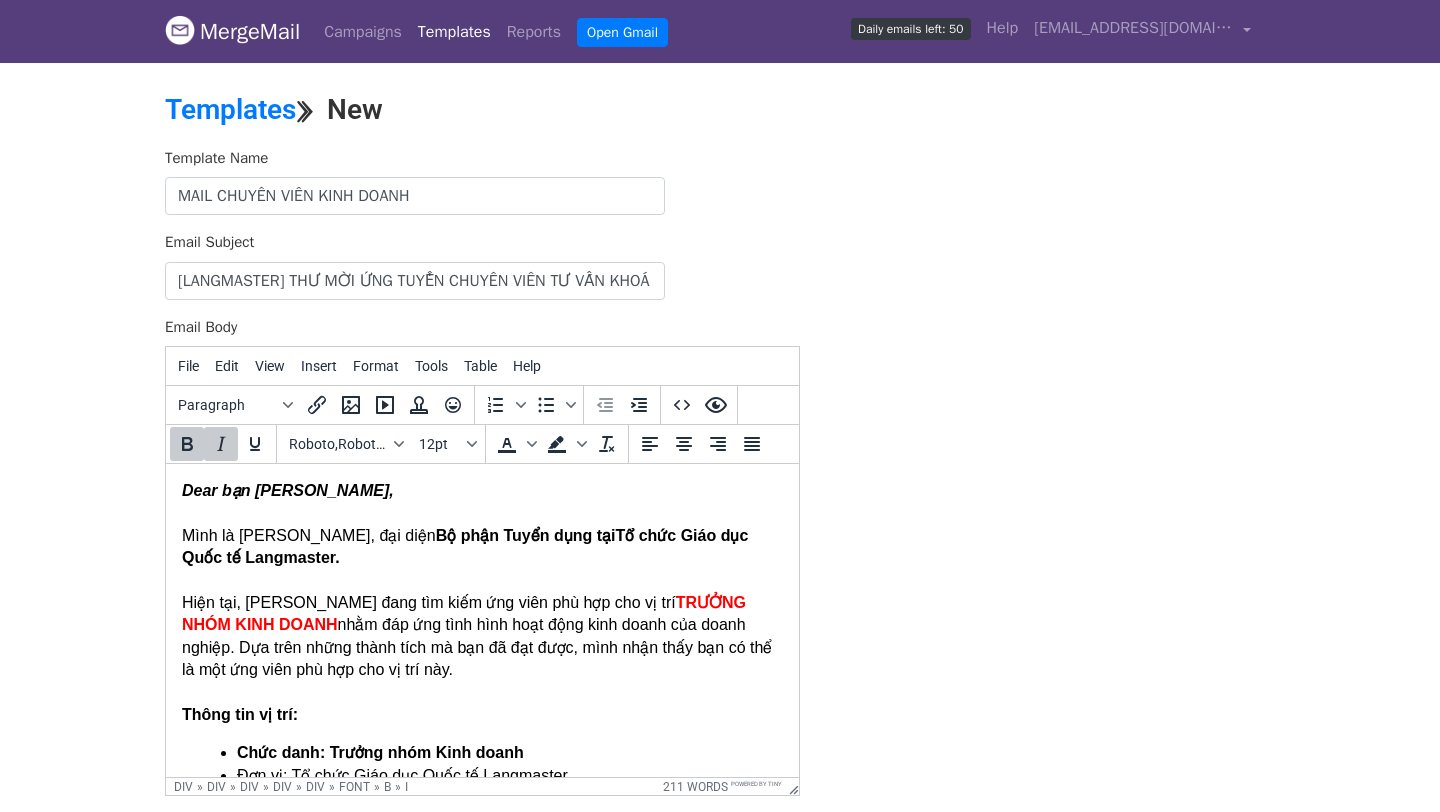 drag, startPoint x: 394, startPoint y: 492, endPoint x: 259, endPoint y: 485, distance: 135.18137 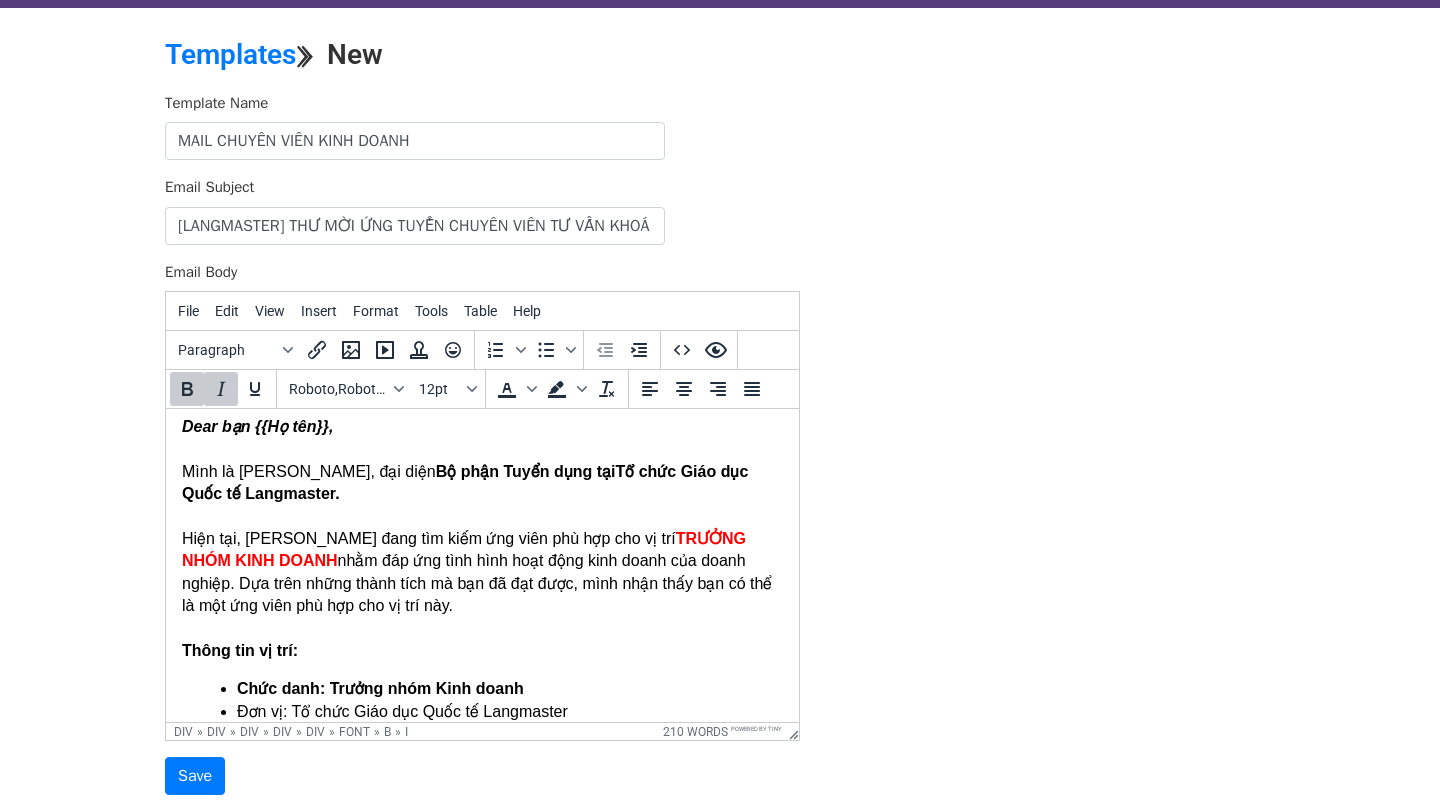 scroll, scrollTop: 0, scrollLeft: 0, axis: both 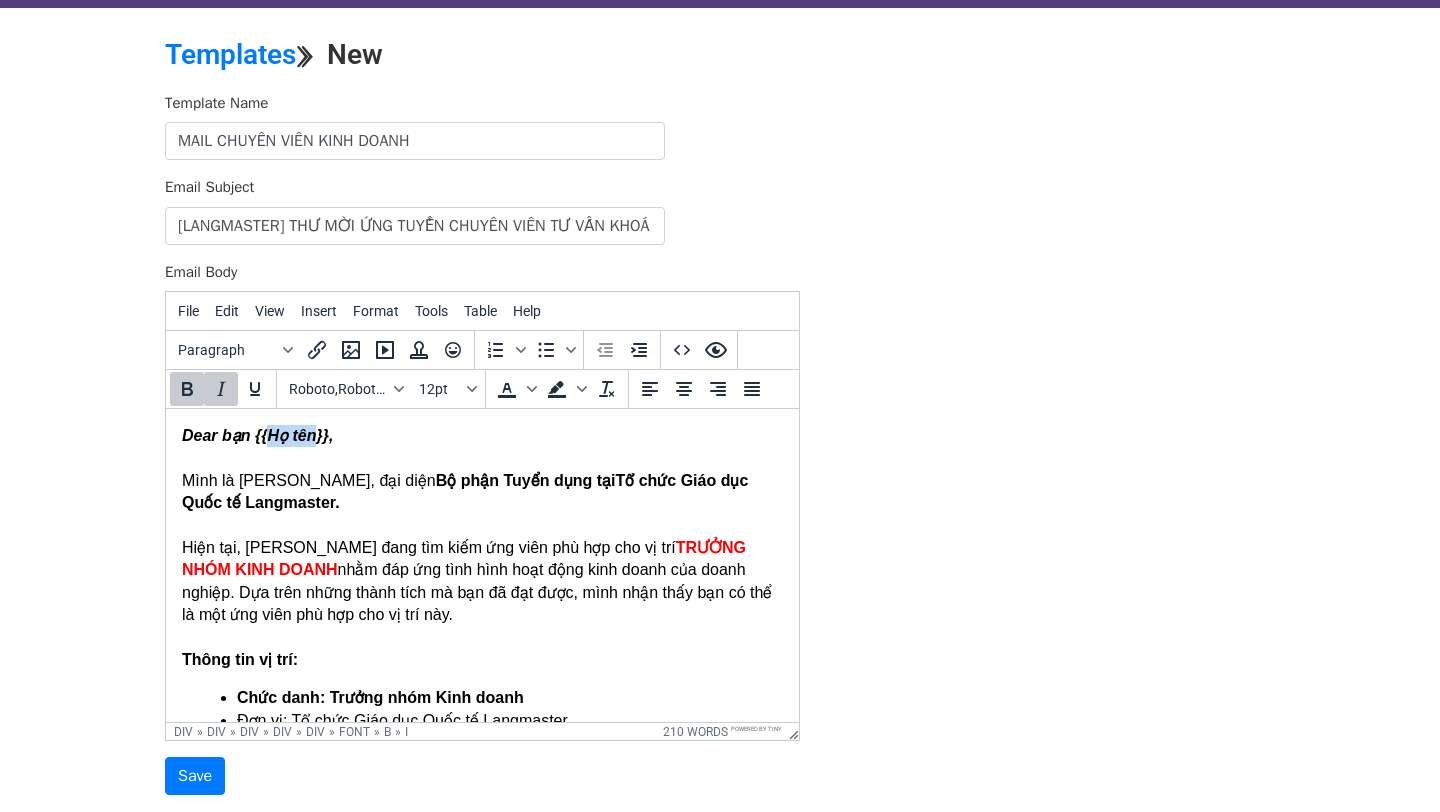drag, startPoint x: 315, startPoint y: 437, endPoint x: 269, endPoint y: 436, distance: 46.010868 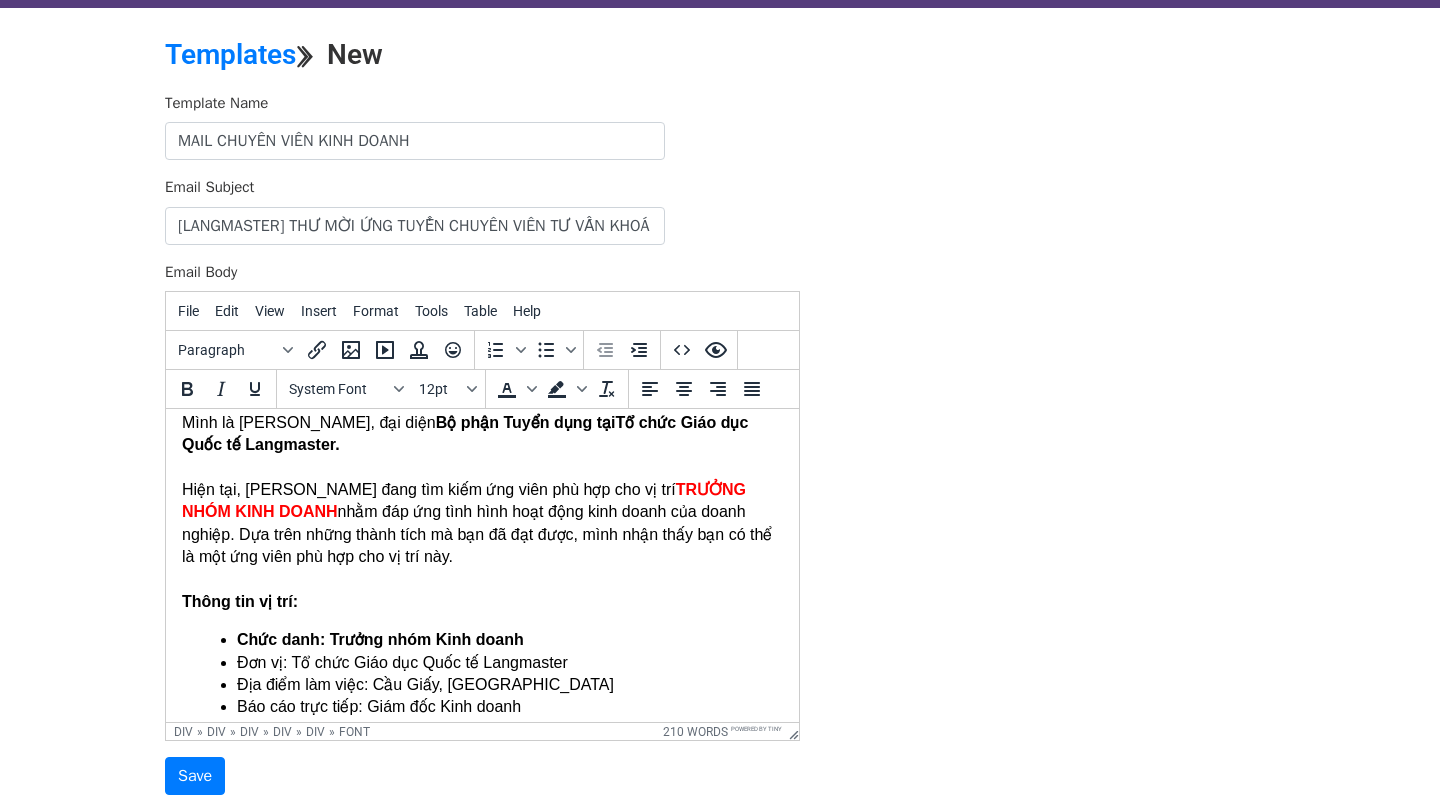 scroll, scrollTop: 59, scrollLeft: 0, axis: vertical 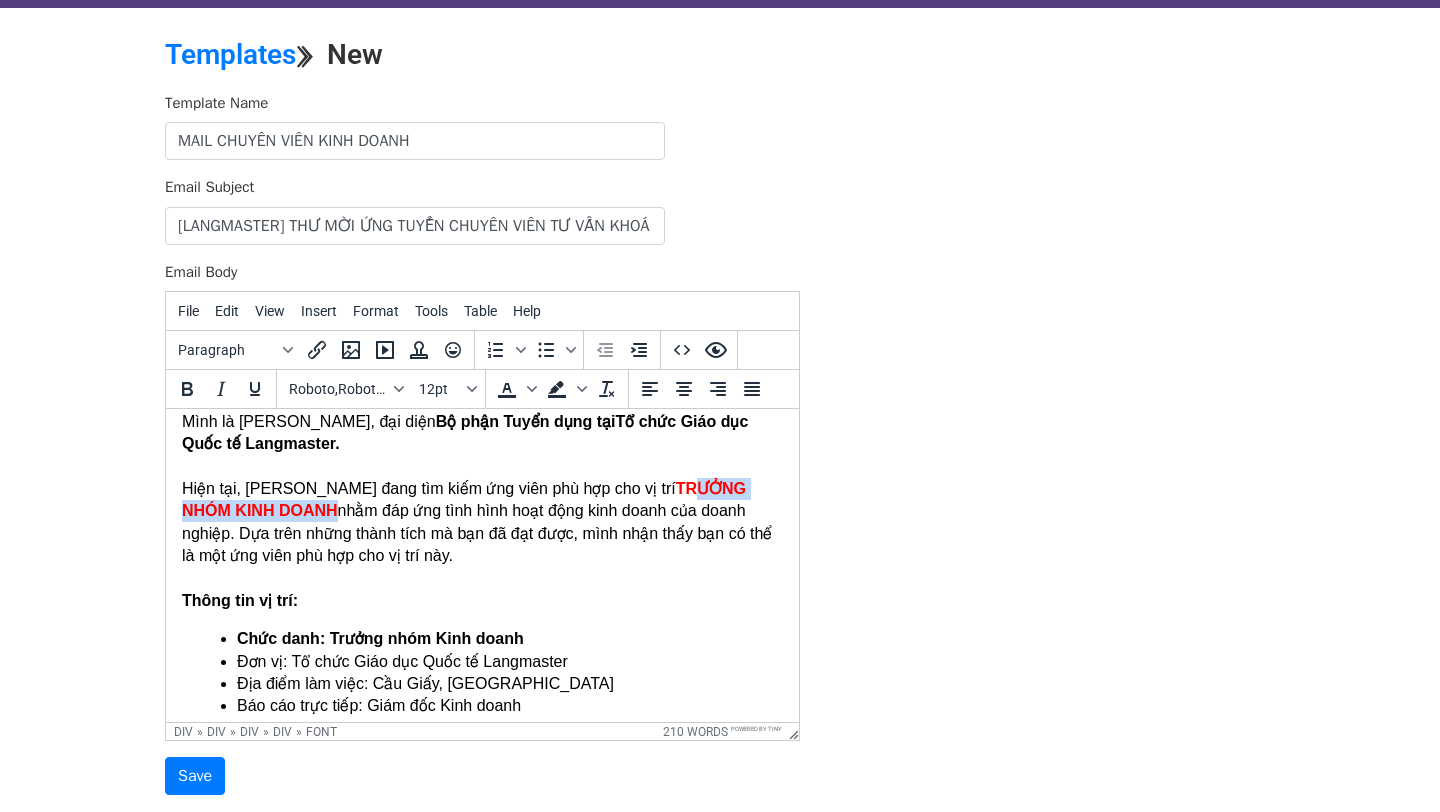 drag, startPoint x: 281, startPoint y: 512, endPoint x: 652, endPoint y: 482, distance: 372.21097 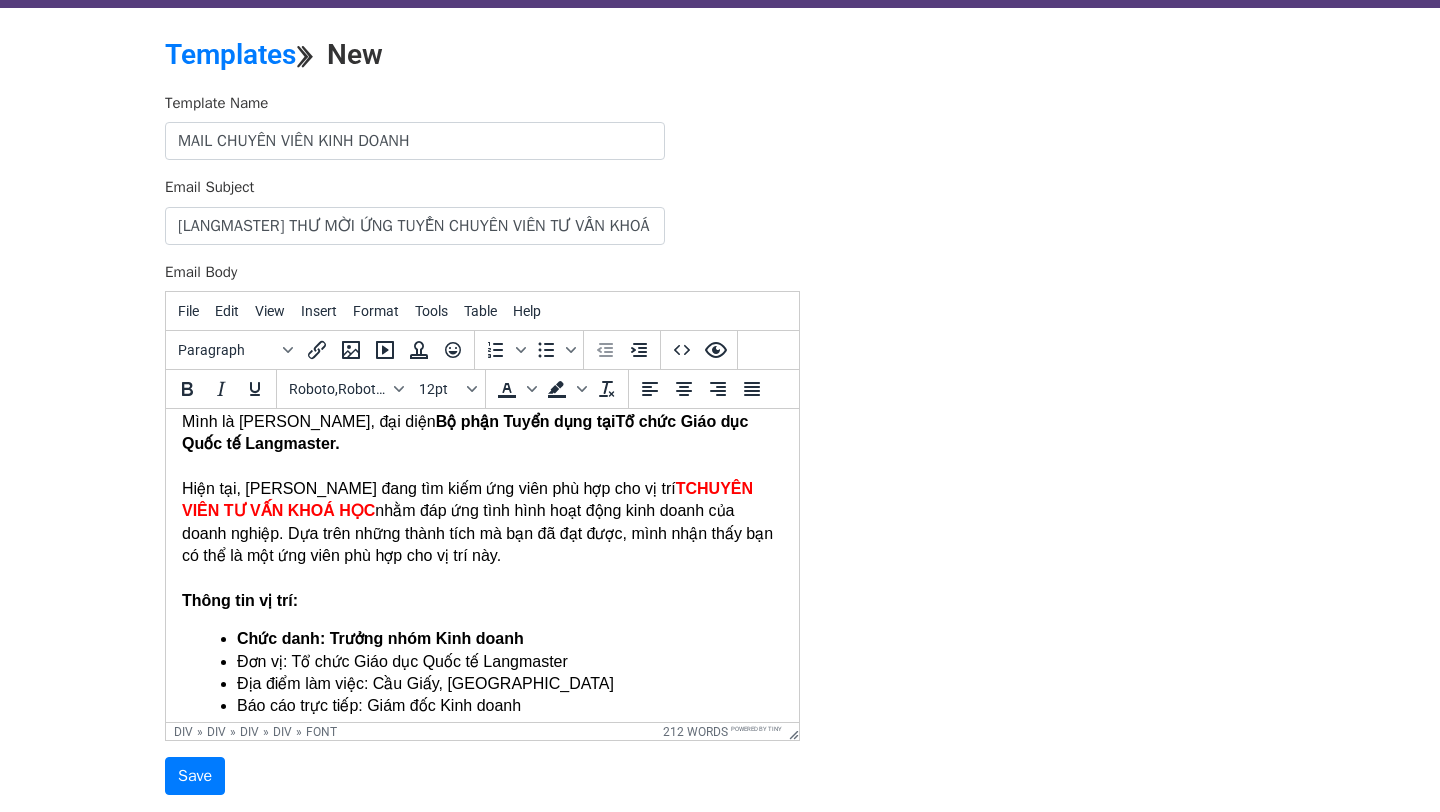 click on "TCHUYÊN VIÊN TƯ VẤN KHOÁ HỌC" at bounding box center [467, 499] 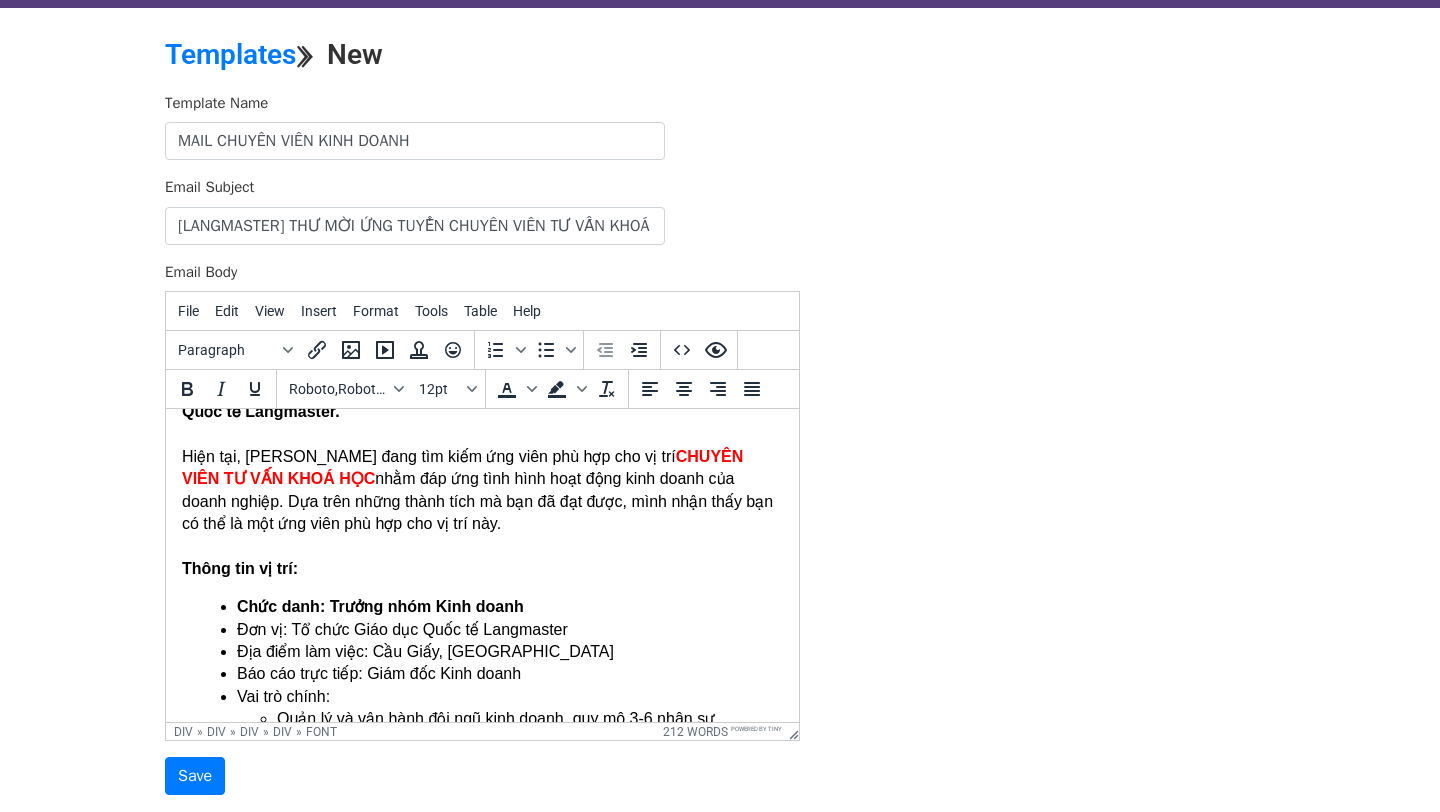 scroll, scrollTop: 94, scrollLeft: 0, axis: vertical 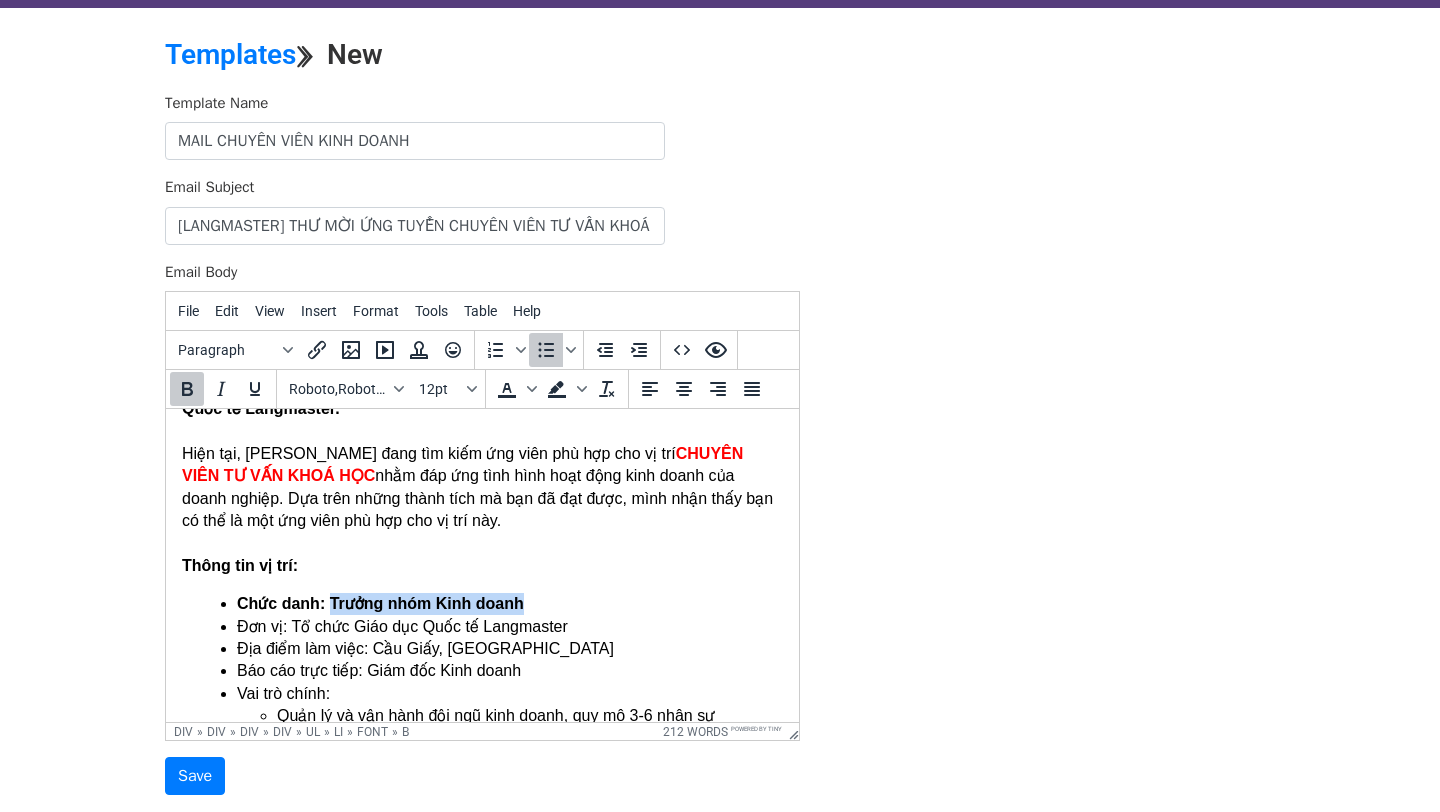 drag, startPoint x: 533, startPoint y: 604, endPoint x: 336, endPoint y: 606, distance: 197.01015 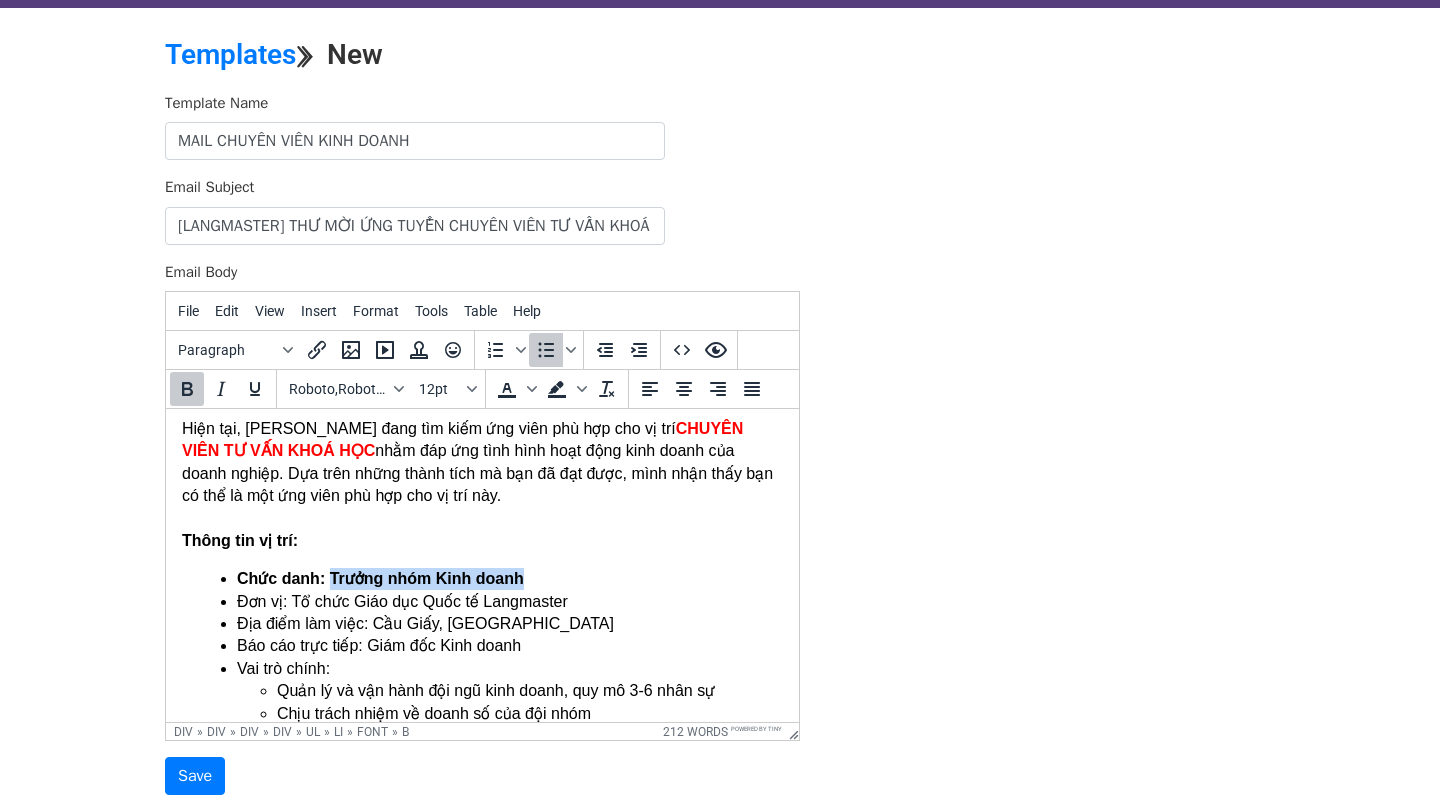 scroll, scrollTop: 131, scrollLeft: 0, axis: vertical 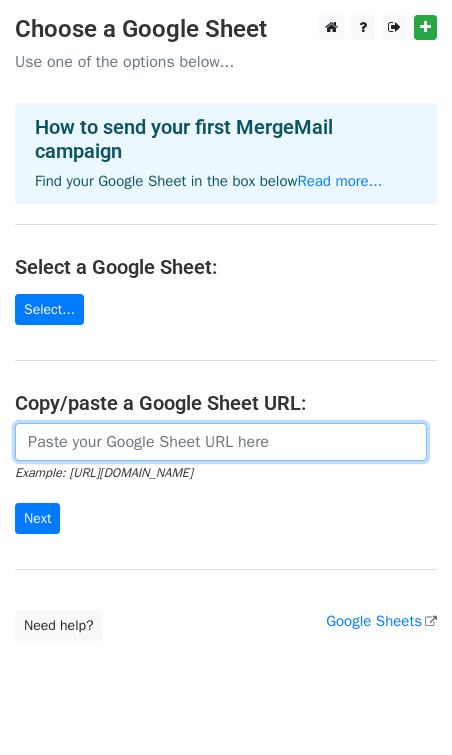 click at bounding box center [221, 442] 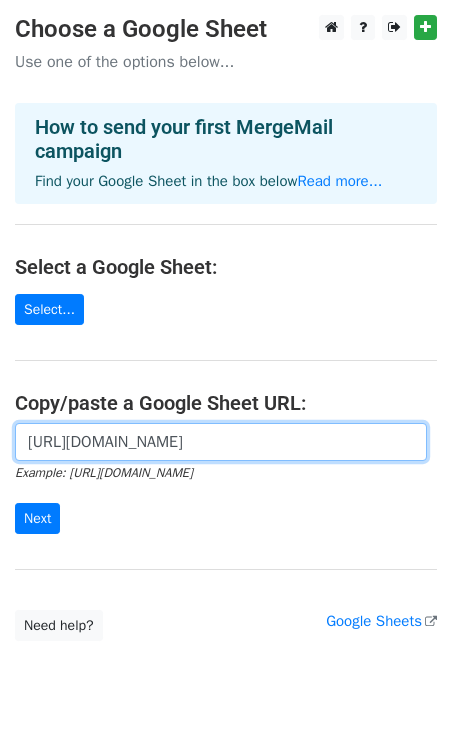 scroll, scrollTop: 0, scrollLeft: 607, axis: horizontal 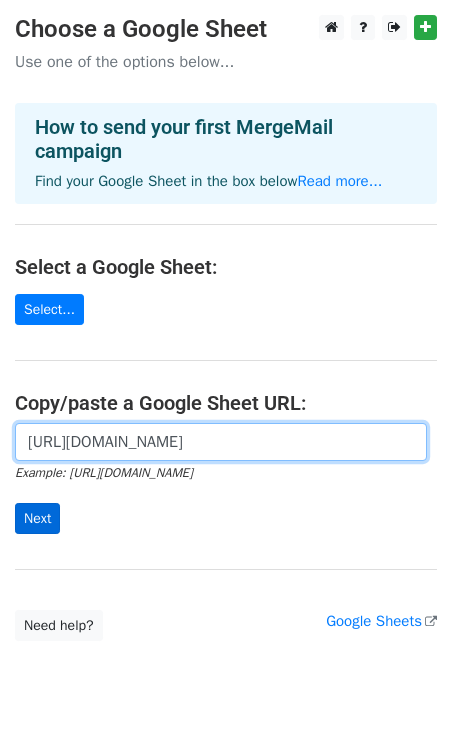 type on "https://docs.google.com/spreadsheets/d/1rAbunfscWwS-NR3z44dLuW7ACqBarVTai2wyCj5l7w8/edit?gid=1127399349#gid=1127399349" 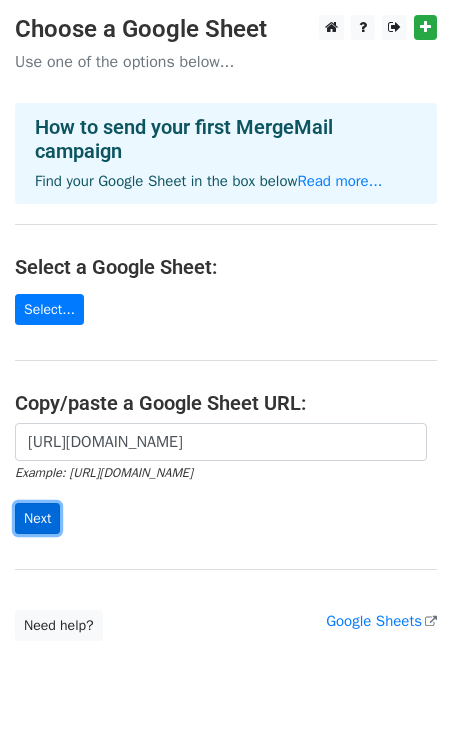 scroll, scrollTop: 0, scrollLeft: 0, axis: both 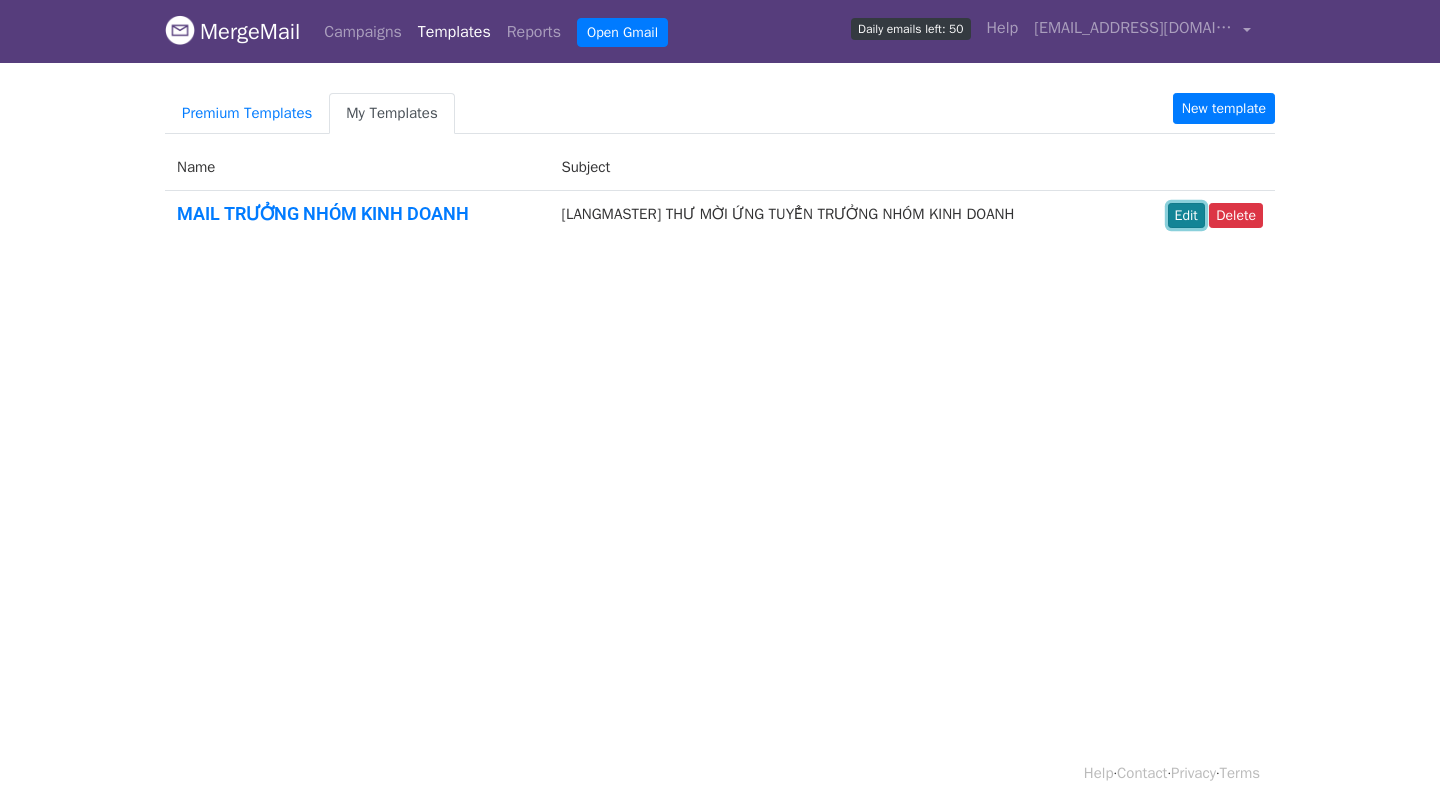 click on "Edit" at bounding box center (1186, 215) 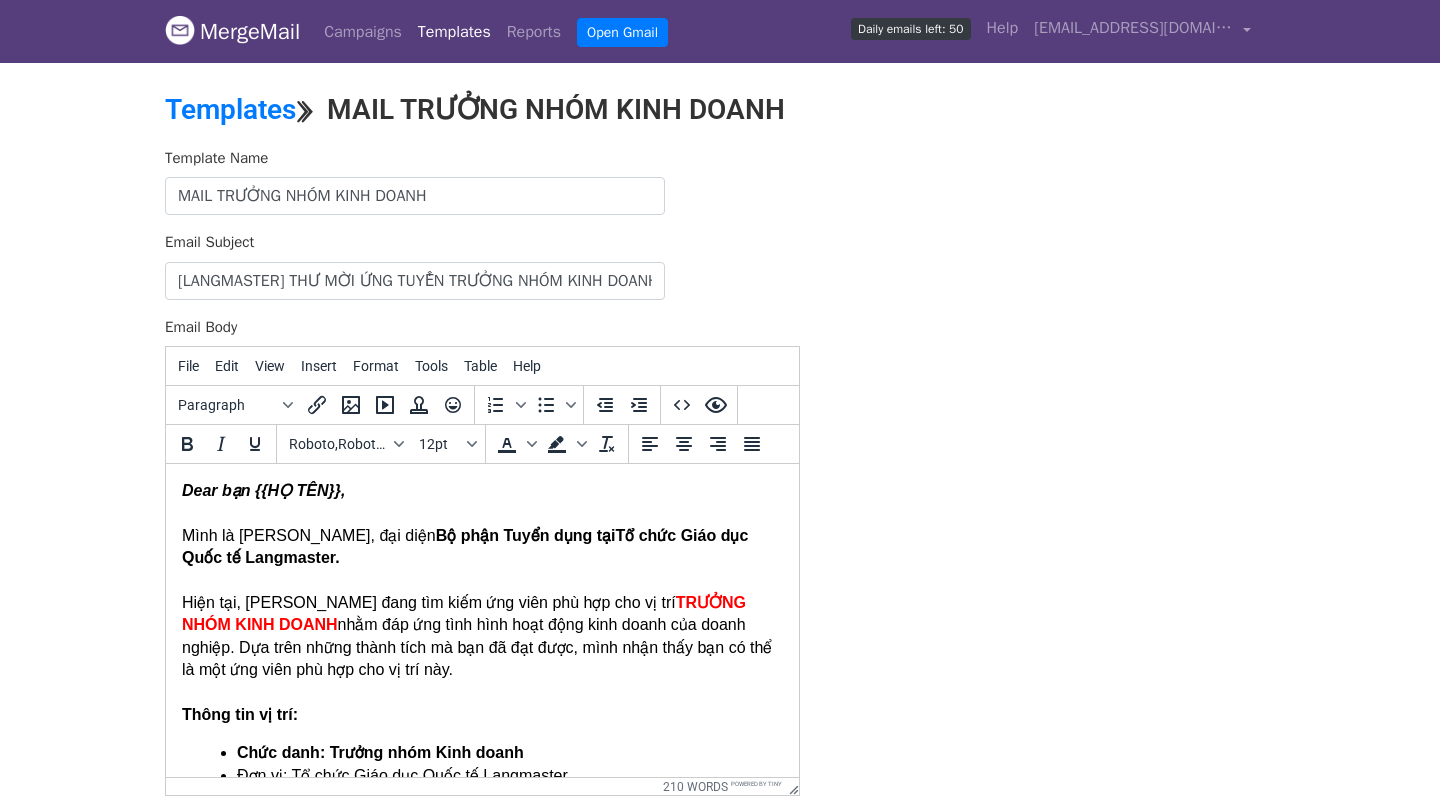 scroll, scrollTop: 0, scrollLeft: 0, axis: both 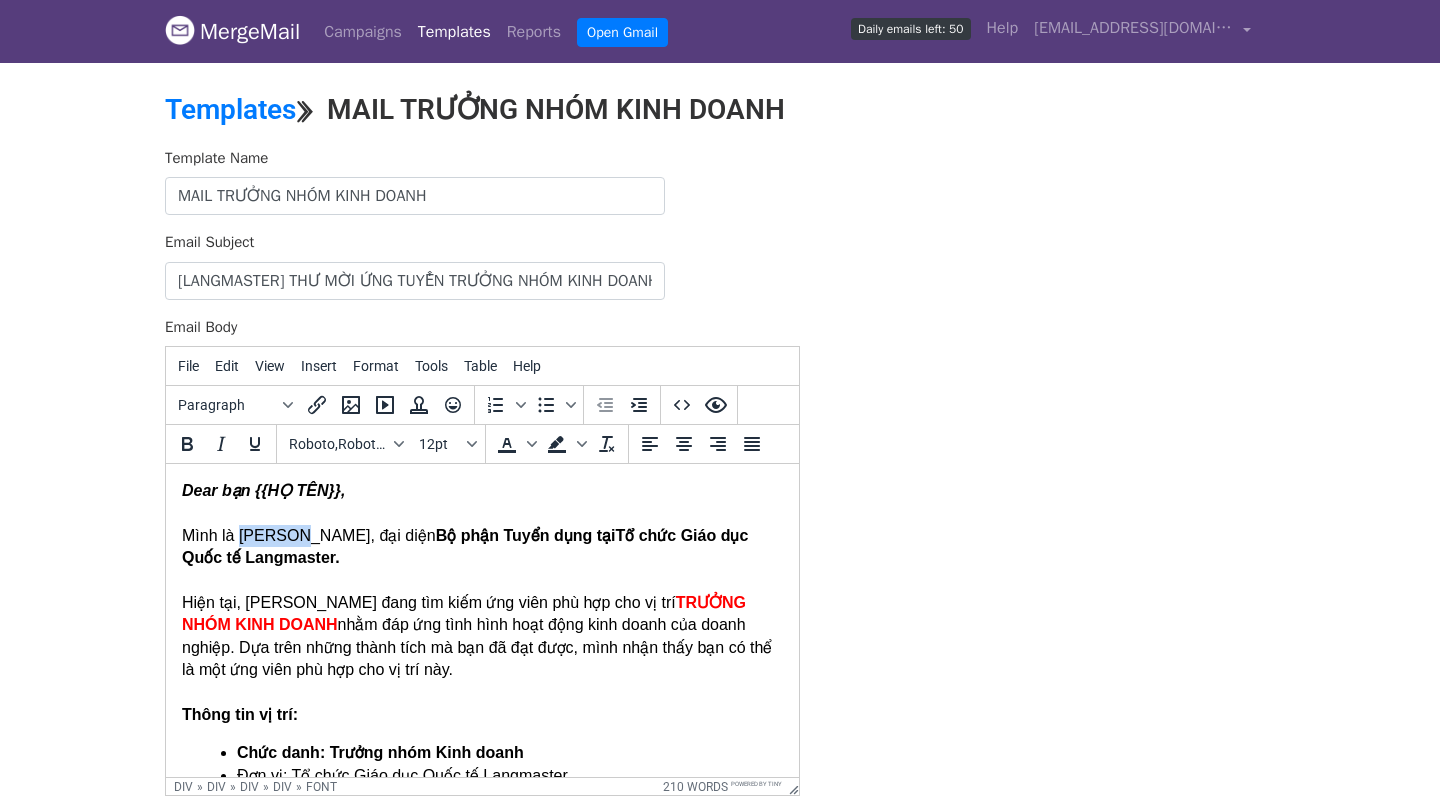 drag, startPoint x: 295, startPoint y: 534, endPoint x: 237, endPoint y: 532, distance: 58.034473 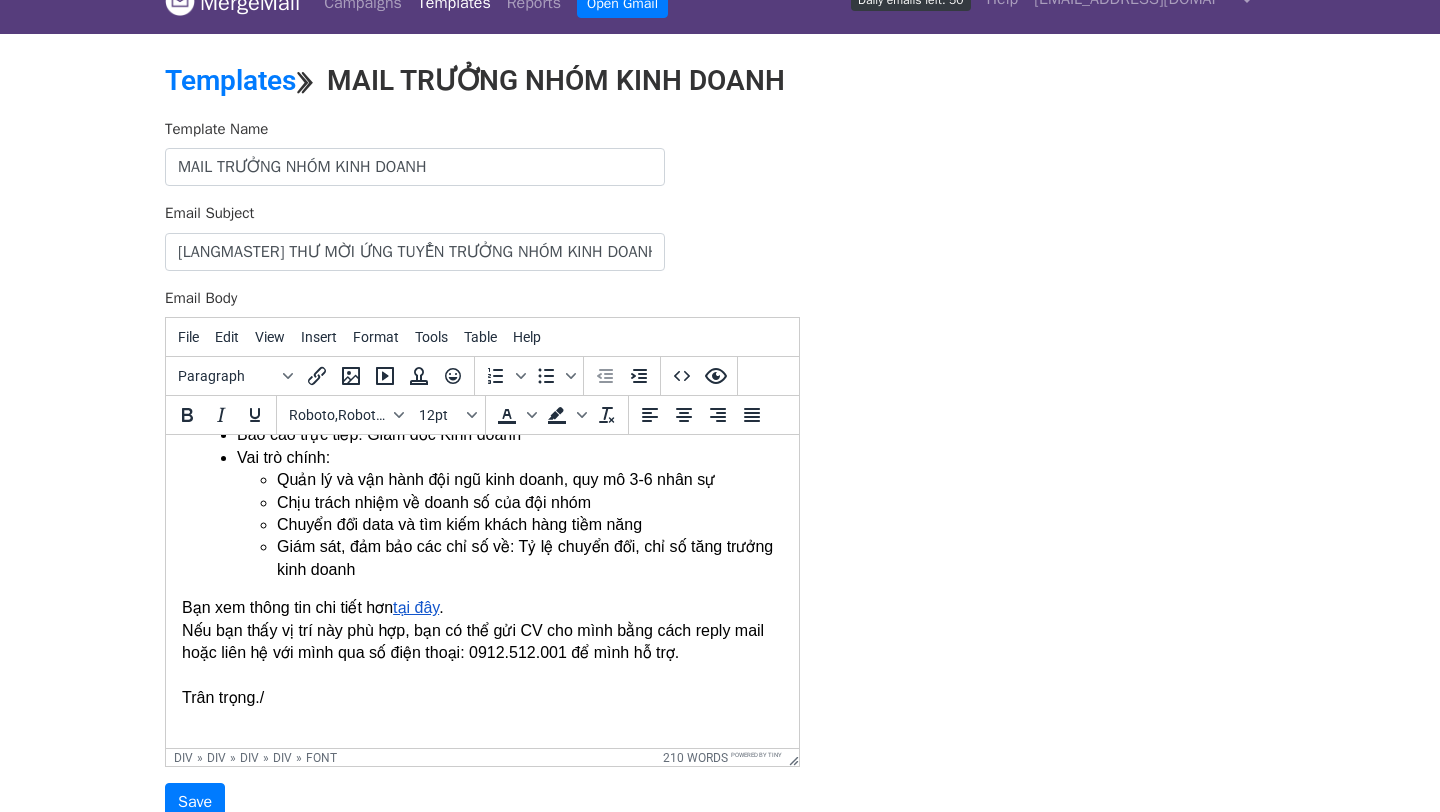 scroll, scrollTop: 49, scrollLeft: 0, axis: vertical 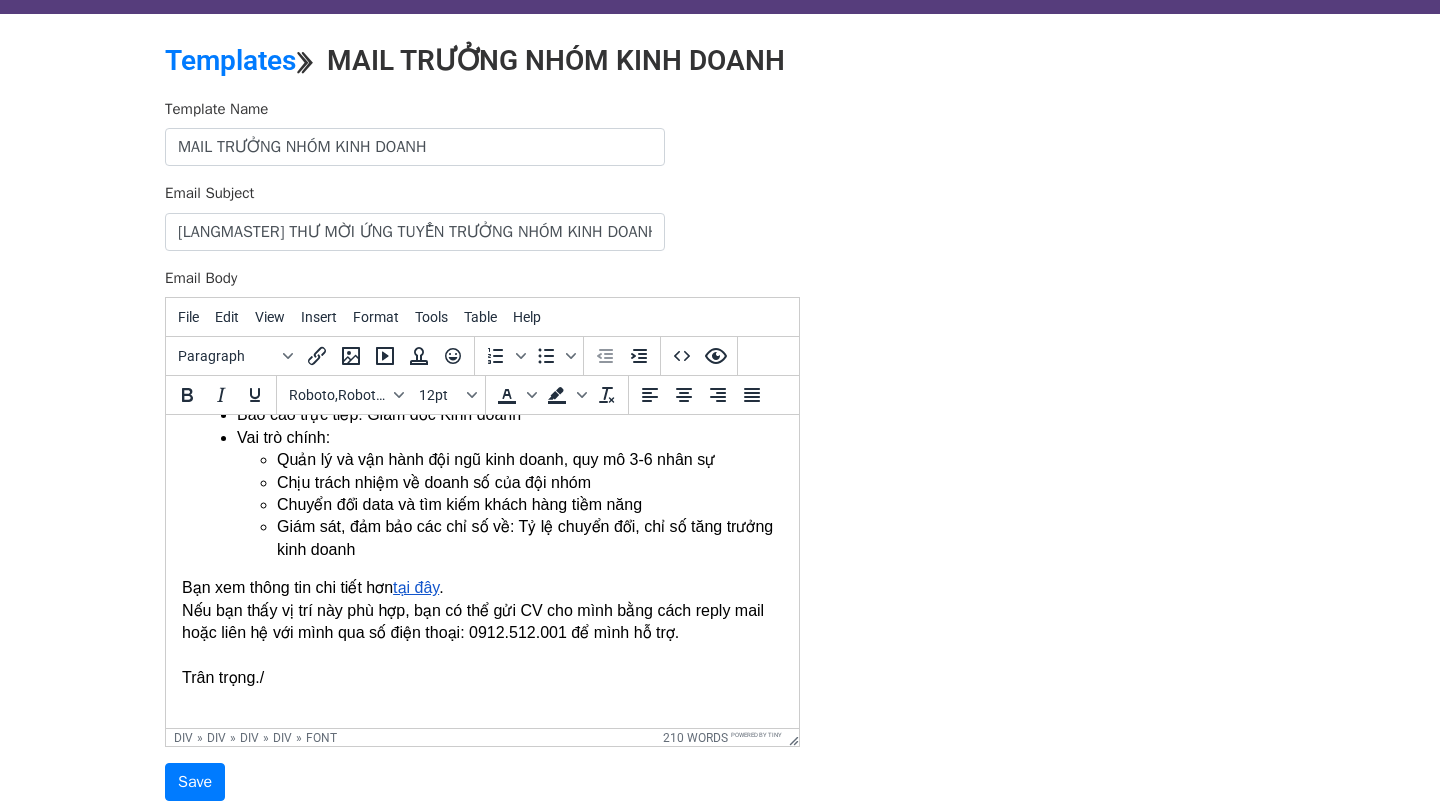 click on "Template Name
MAIL TRƯỞNG NHÓM KINH DOANH
Email Subject
[LANGMASTER] THƯ MỜI ỨNG TUYỂN TRƯỞNG NHÓM KINH DOANH
Email Body
File Edit View Insert Format Tools Table Help Paragraph To open the popup, press Shift+Enter To open the popup, press Shift+Enter Roboto,RobotoDraft,Helvetica,Arial,sans-serif 12pt To open the popup, press Shift+Enter To open the popup, press Shift+Enter div  »  div  »  div  »  div  »  font 210 words Powered by Tiny
Save" at bounding box center (720, 450) 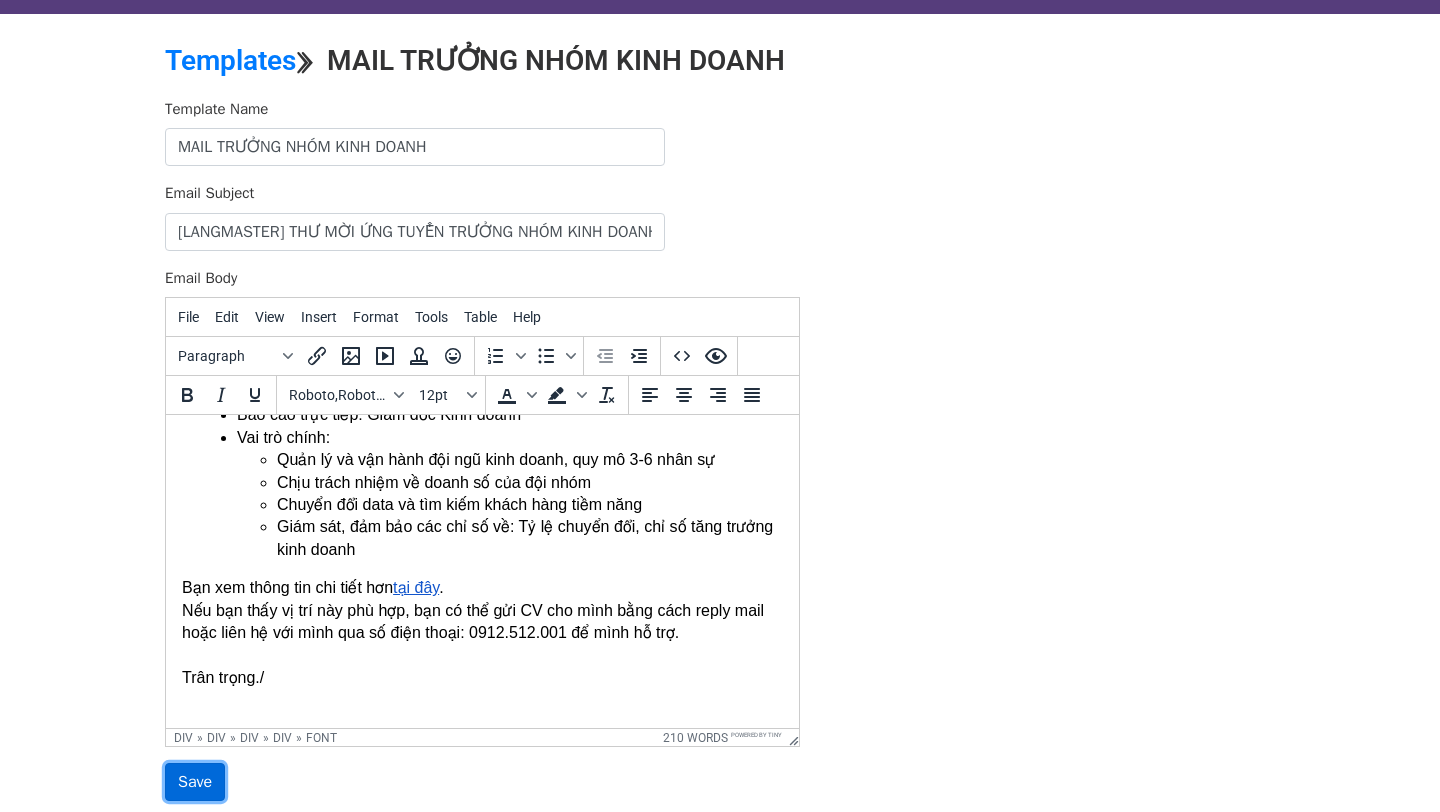 click on "Save" at bounding box center (195, 782) 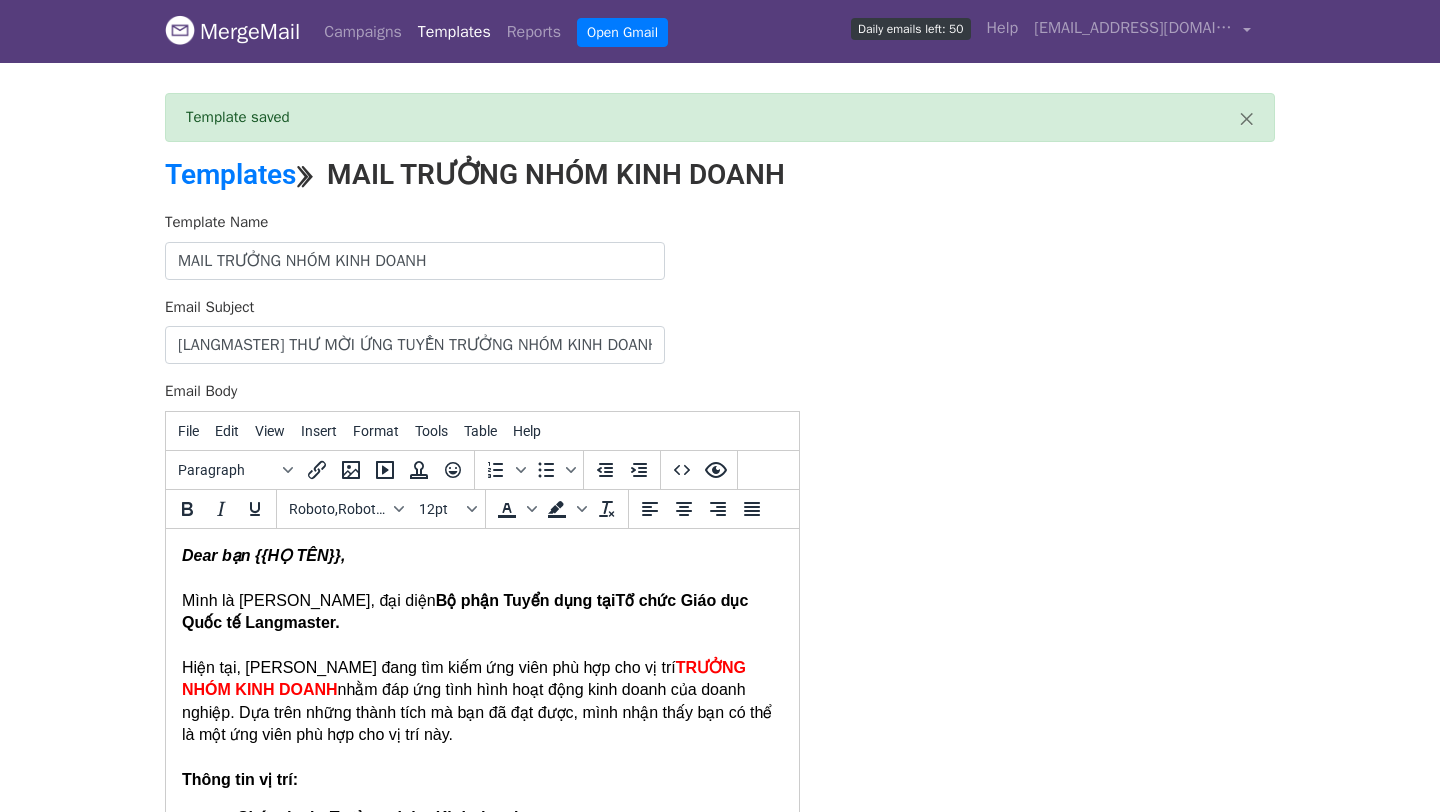 scroll, scrollTop: 0, scrollLeft: 0, axis: both 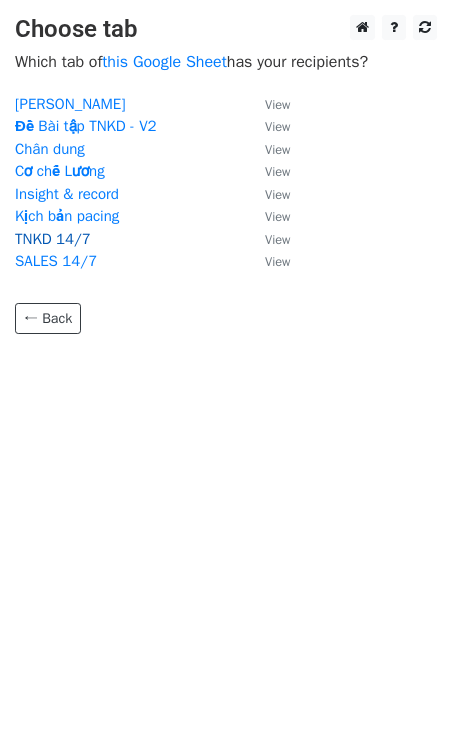 click on "TNKD 14/7" at bounding box center (53, 239) 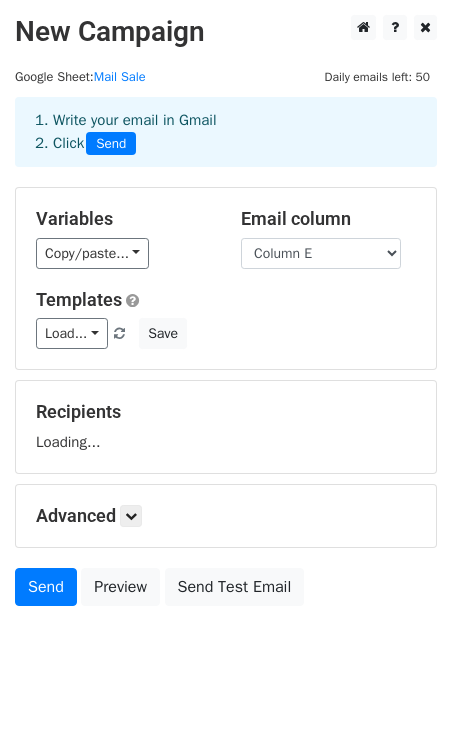 scroll, scrollTop: 0, scrollLeft: 0, axis: both 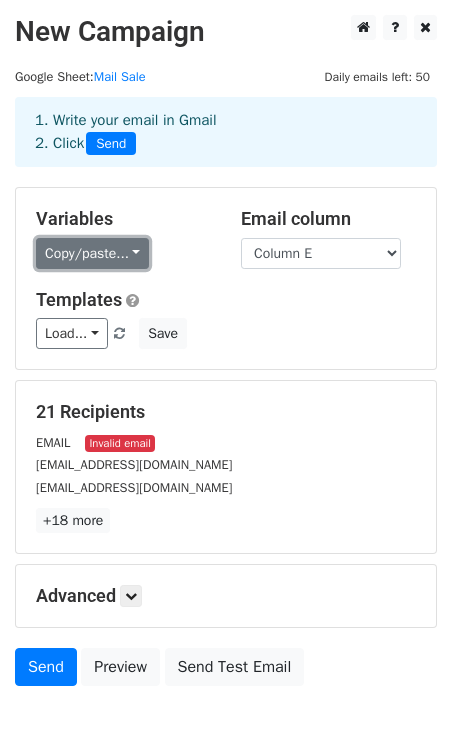 click on "Copy/paste..." at bounding box center [92, 253] 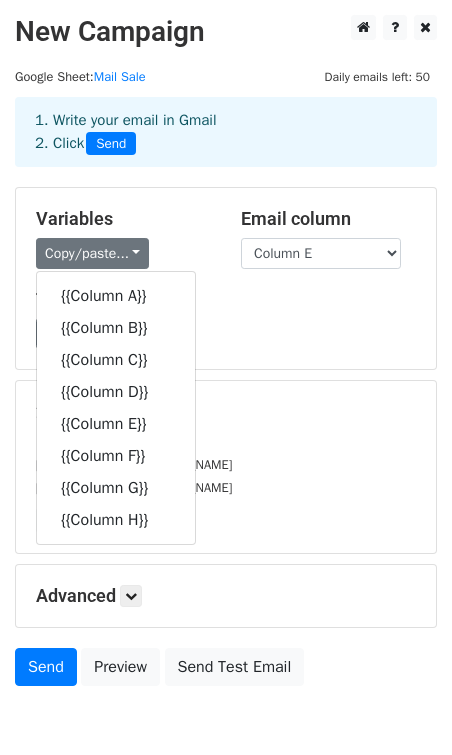 click on "Variables
Copy/paste...
{{Column A}}
{{Column B}}
{{Column C}}
{{Column D}}
{{Column E}}
{{Column F}}
{{Column G}}
{{Column H}}" at bounding box center (123, 238) 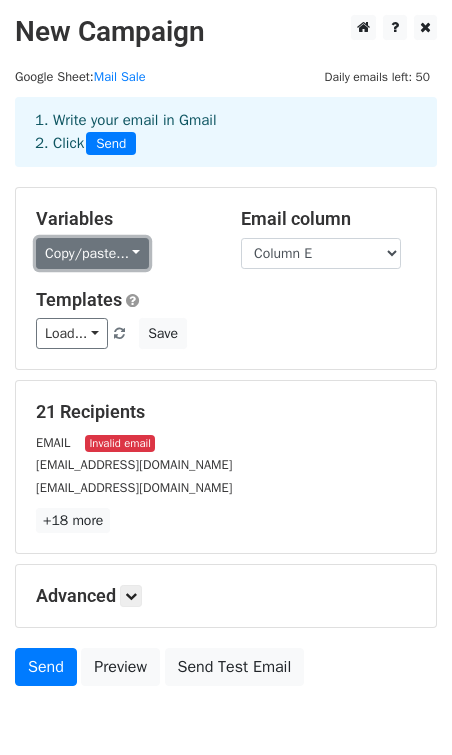 click on "Copy/paste..." at bounding box center [92, 253] 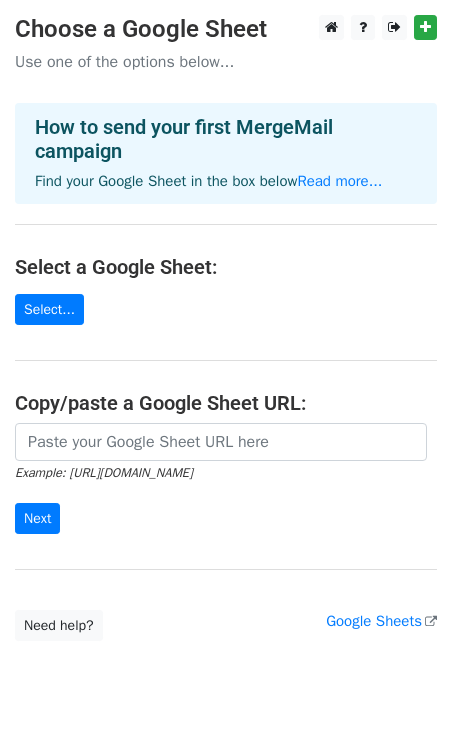 scroll, scrollTop: 0, scrollLeft: 0, axis: both 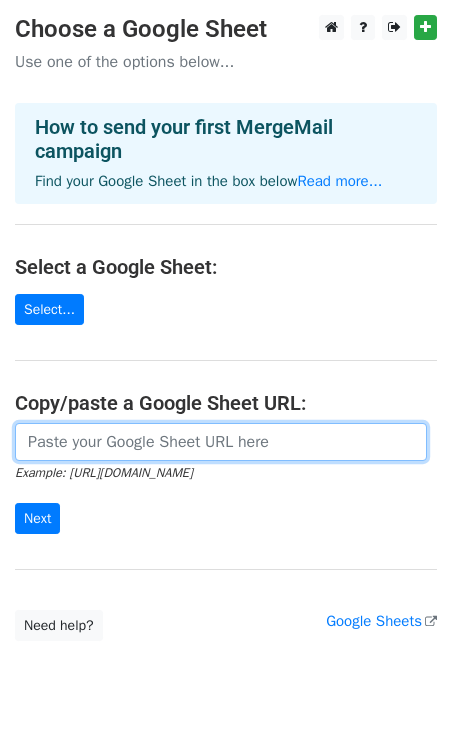click at bounding box center (221, 442) 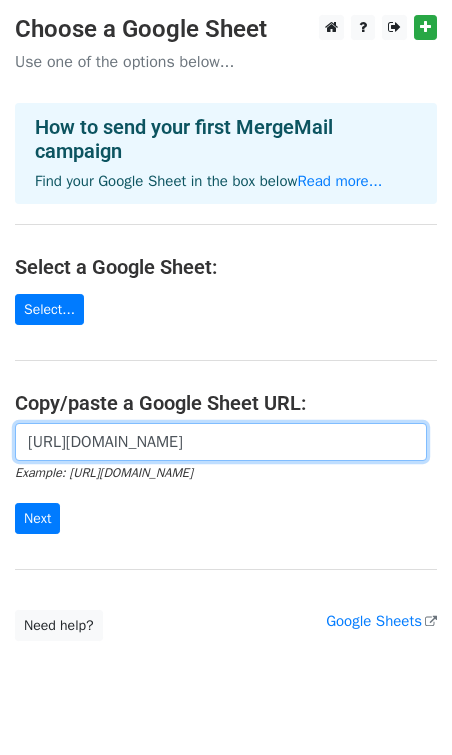 scroll, scrollTop: 0, scrollLeft: 607, axis: horizontal 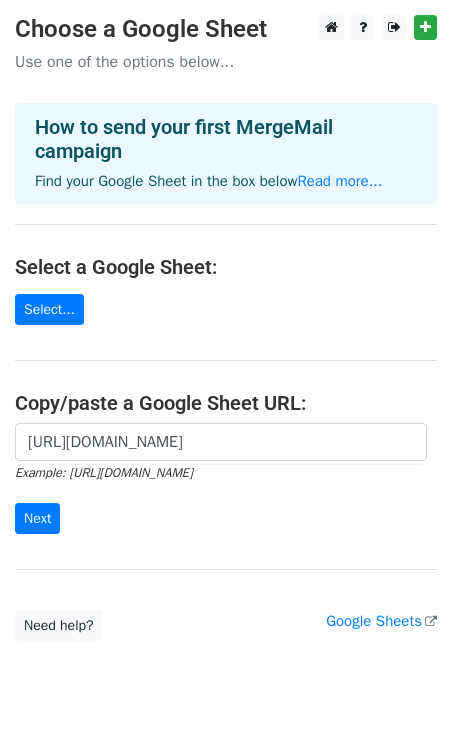 click on "[URL][DOMAIN_NAME]
Example:
[URL][DOMAIN_NAME]
Next" at bounding box center (226, 489) 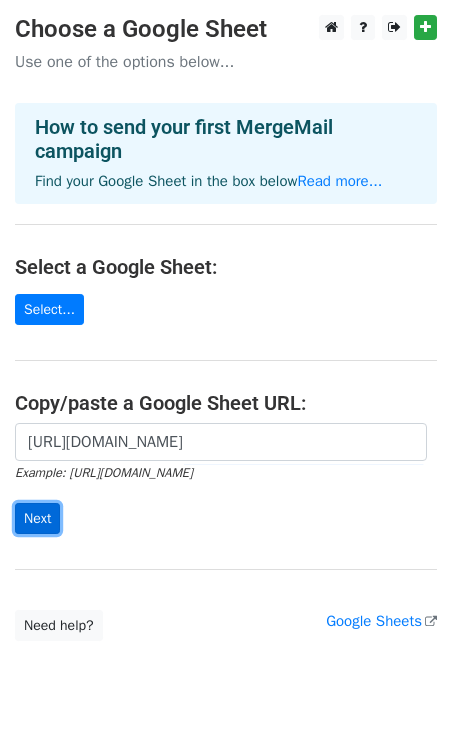 click on "Next" at bounding box center (37, 518) 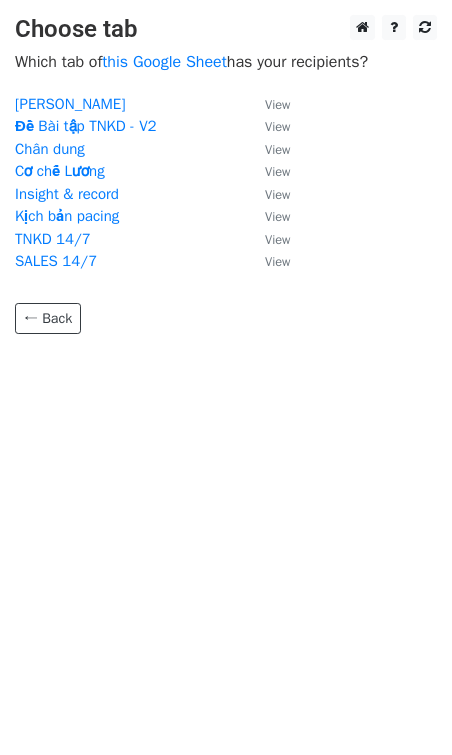 scroll, scrollTop: 0, scrollLeft: 0, axis: both 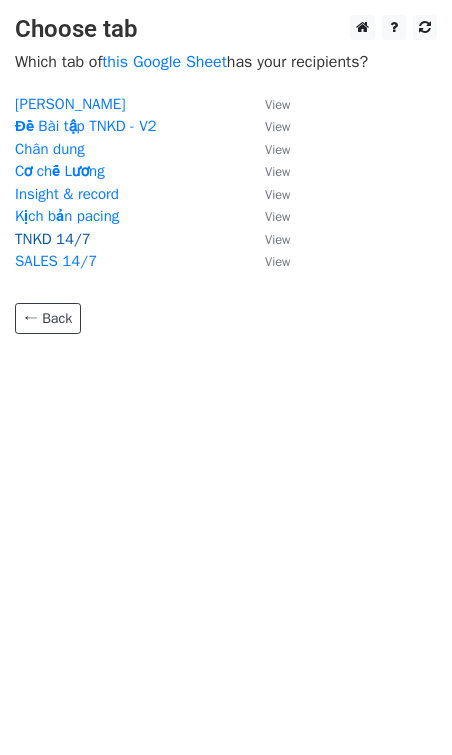 click on "TNKD 14/7" at bounding box center (53, 239) 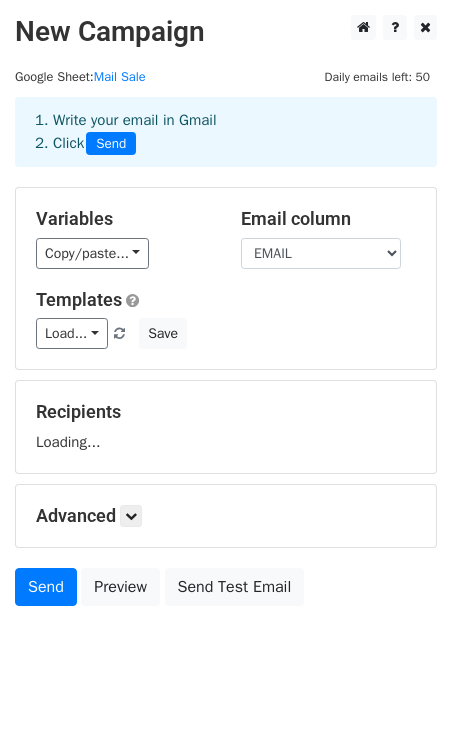 scroll, scrollTop: 0, scrollLeft: 0, axis: both 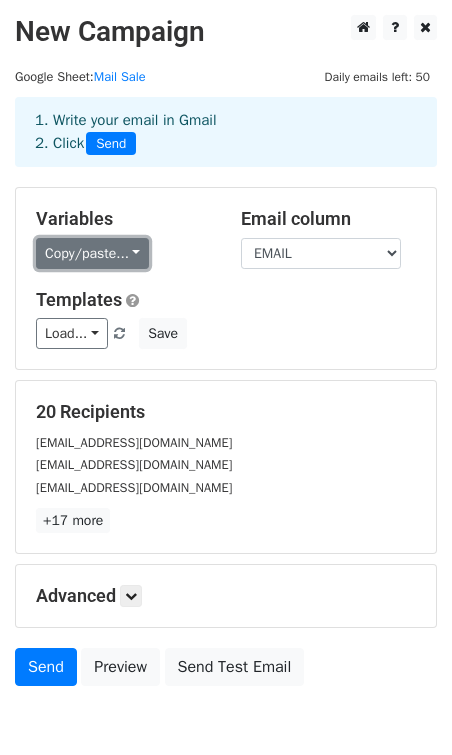 click on "Copy/paste..." at bounding box center (92, 253) 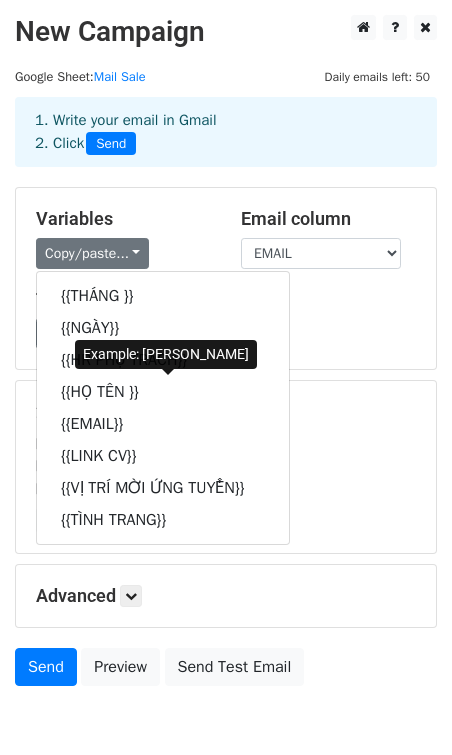 click on "Copy/paste...
{{THÁNG }}
{{NGÀY}}
{{HR PHỤ TRÁCH}}
{{HỌ TÊN }}
{{EMAIL}}
{{LINK CV}}
{{VỊ TRÍ MỜI ỨNG TUYỂN}}
{{TÌNH TRANG}}" at bounding box center (123, 253) 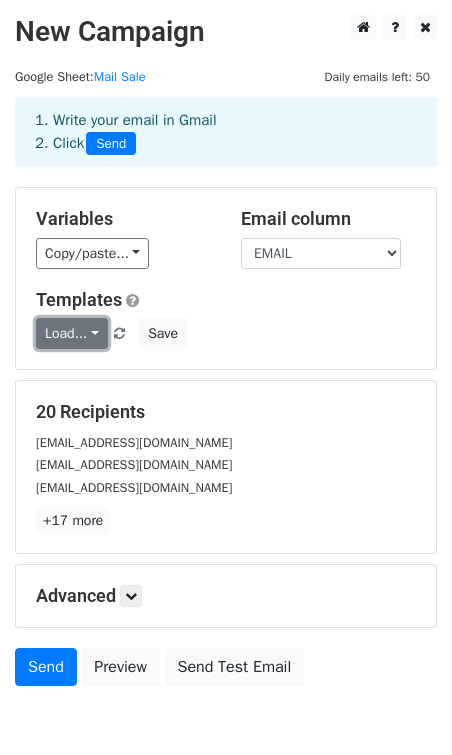click on "Load..." at bounding box center (72, 333) 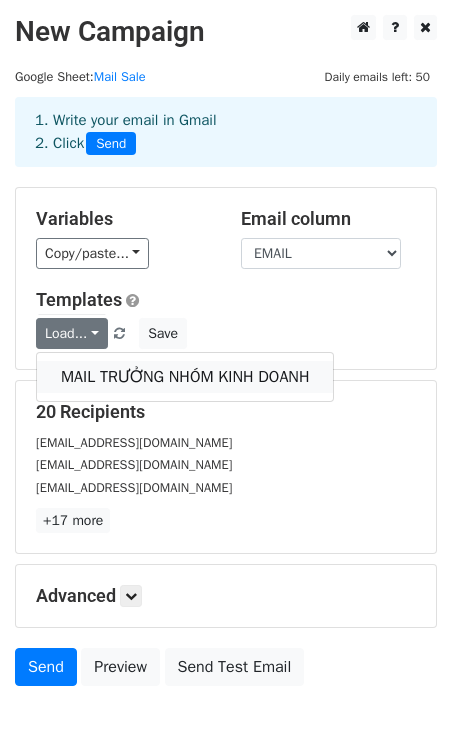 click on "MAIL TRƯỞNG NHÓM KINH DOANH" at bounding box center (185, 377) 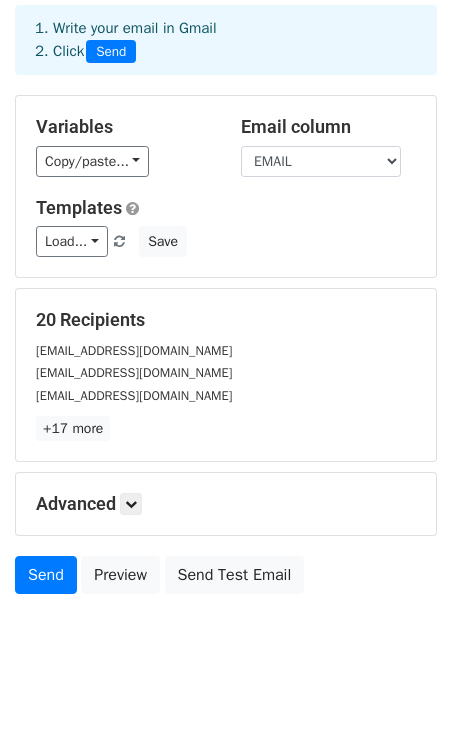 scroll, scrollTop: 101, scrollLeft: 0, axis: vertical 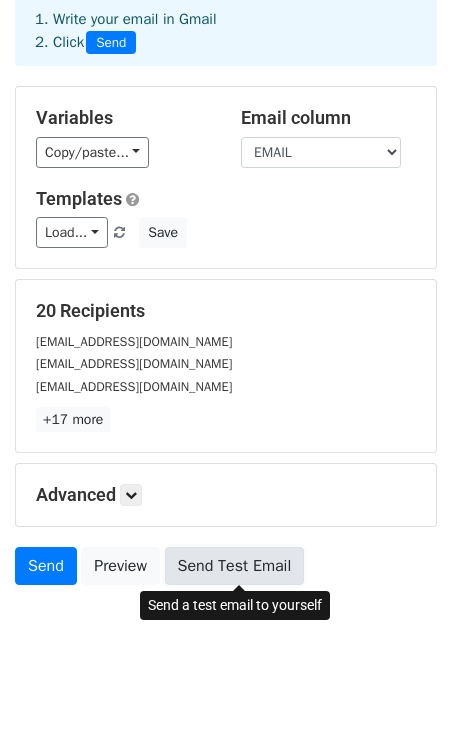 click on "Send Test Email" at bounding box center [235, 566] 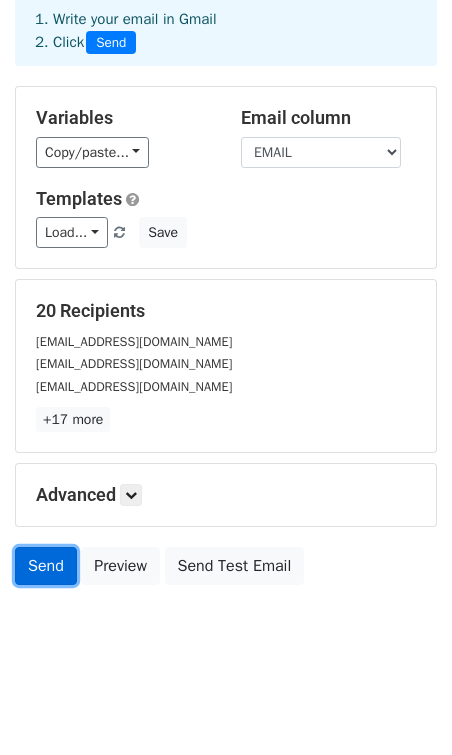 click on "Send" at bounding box center [46, 566] 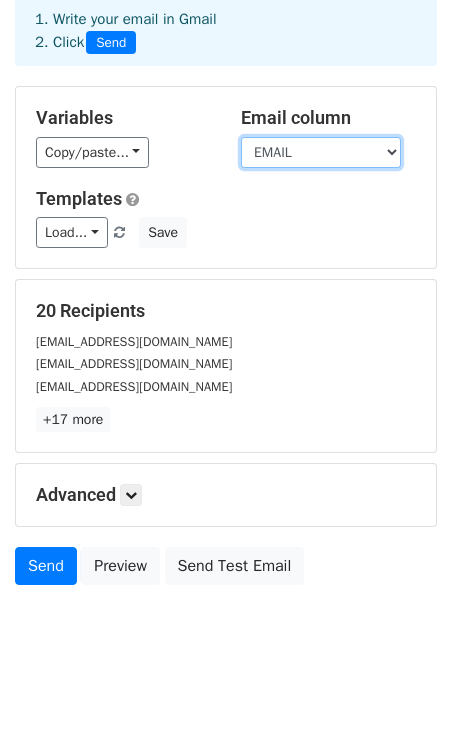 click on "THÁNG
NGÀY
HR PHỤ TRÁCH
HỌ TÊN
EMAIL
LINK CV
VỊ TRÍ MỜI ỨNG TUYỂN
TÌNH TRANG" at bounding box center (321, 152) 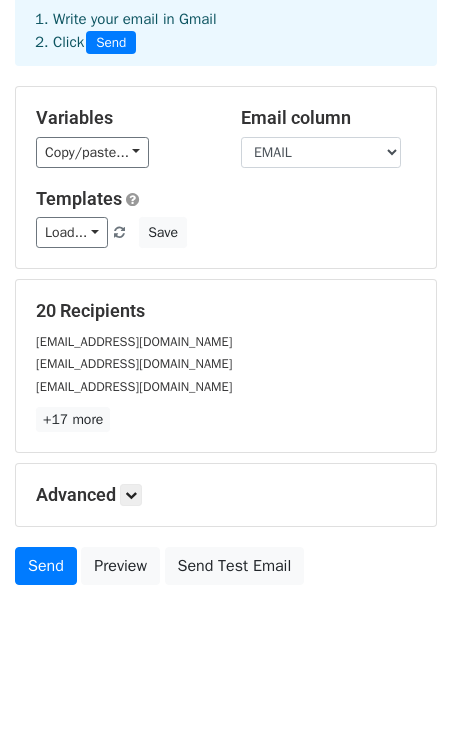 click on "Email column
THÁNG
NGÀY
HR PHỤ TRÁCH
HỌ TÊN
EMAIL
LINK CV
VỊ TRÍ MỜI ỨNG TUYỂN
TÌNH TRANG" at bounding box center (328, 137) 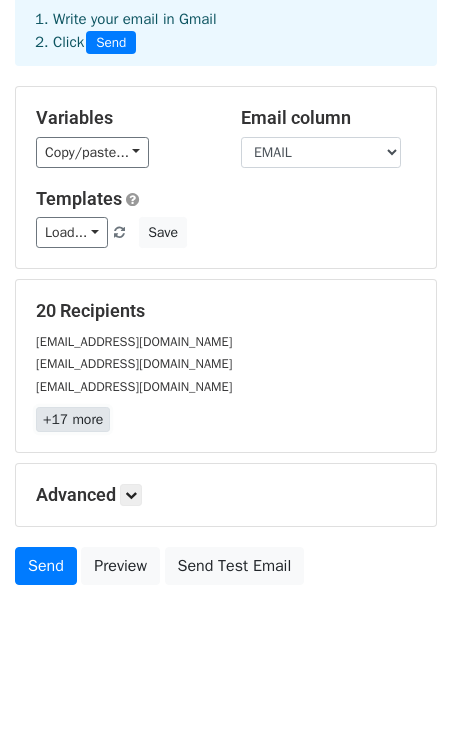 click on "+17 more" at bounding box center [73, 419] 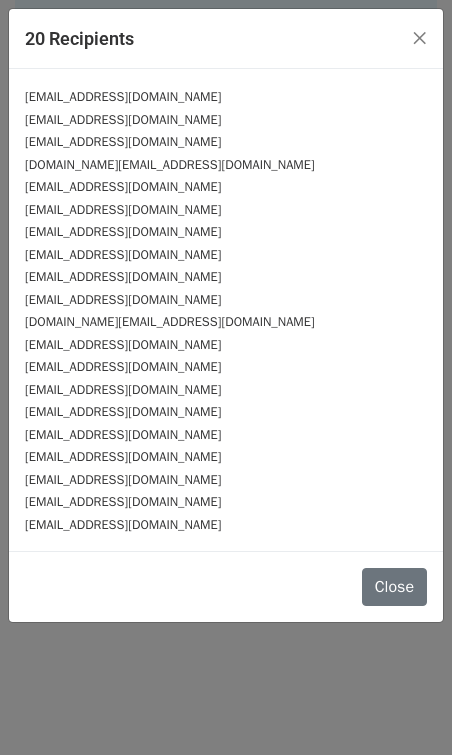 click on "hakhiemtn@gmail.com" at bounding box center (123, 97) 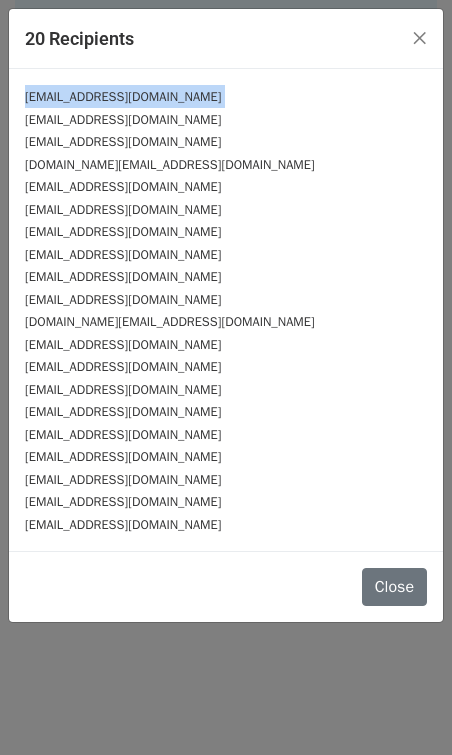 click on "hakhiemtn@gmail.com" at bounding box center [123, 97] 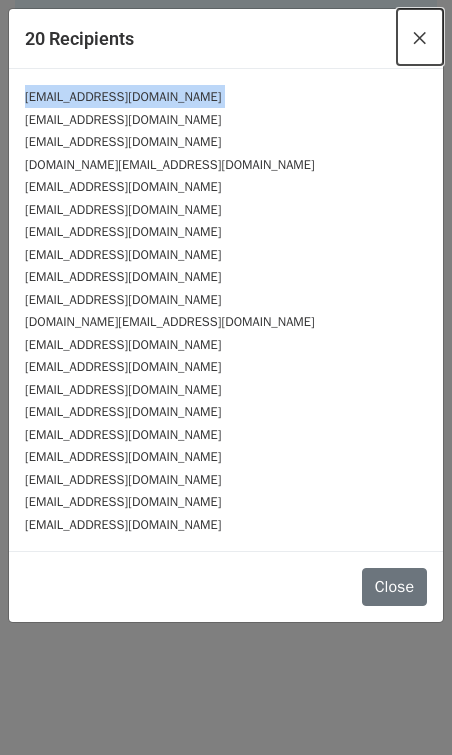 click on "×" at bounding box center (420, 37) 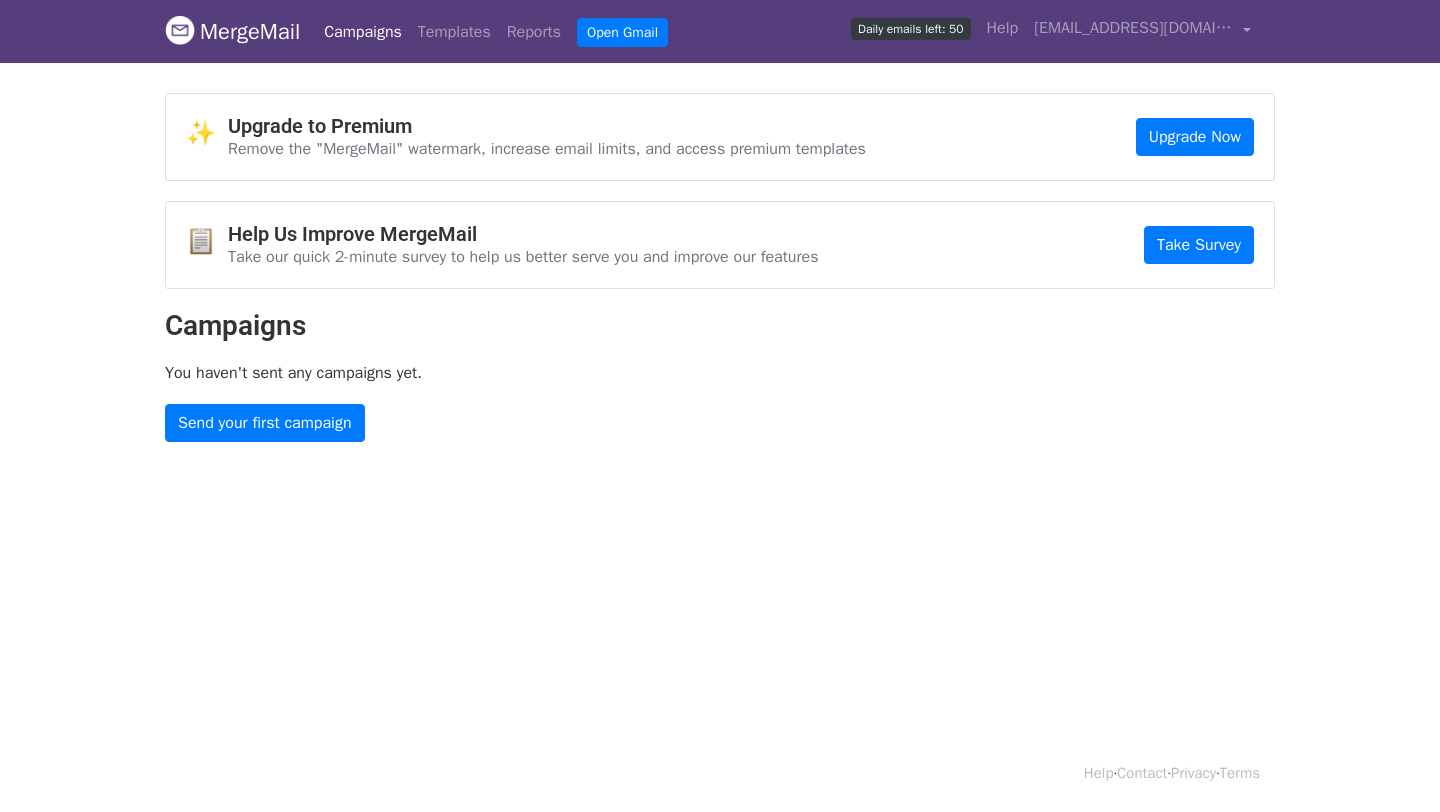 scroll, scrollTop: 0, scrollLeft: 0, axis: both 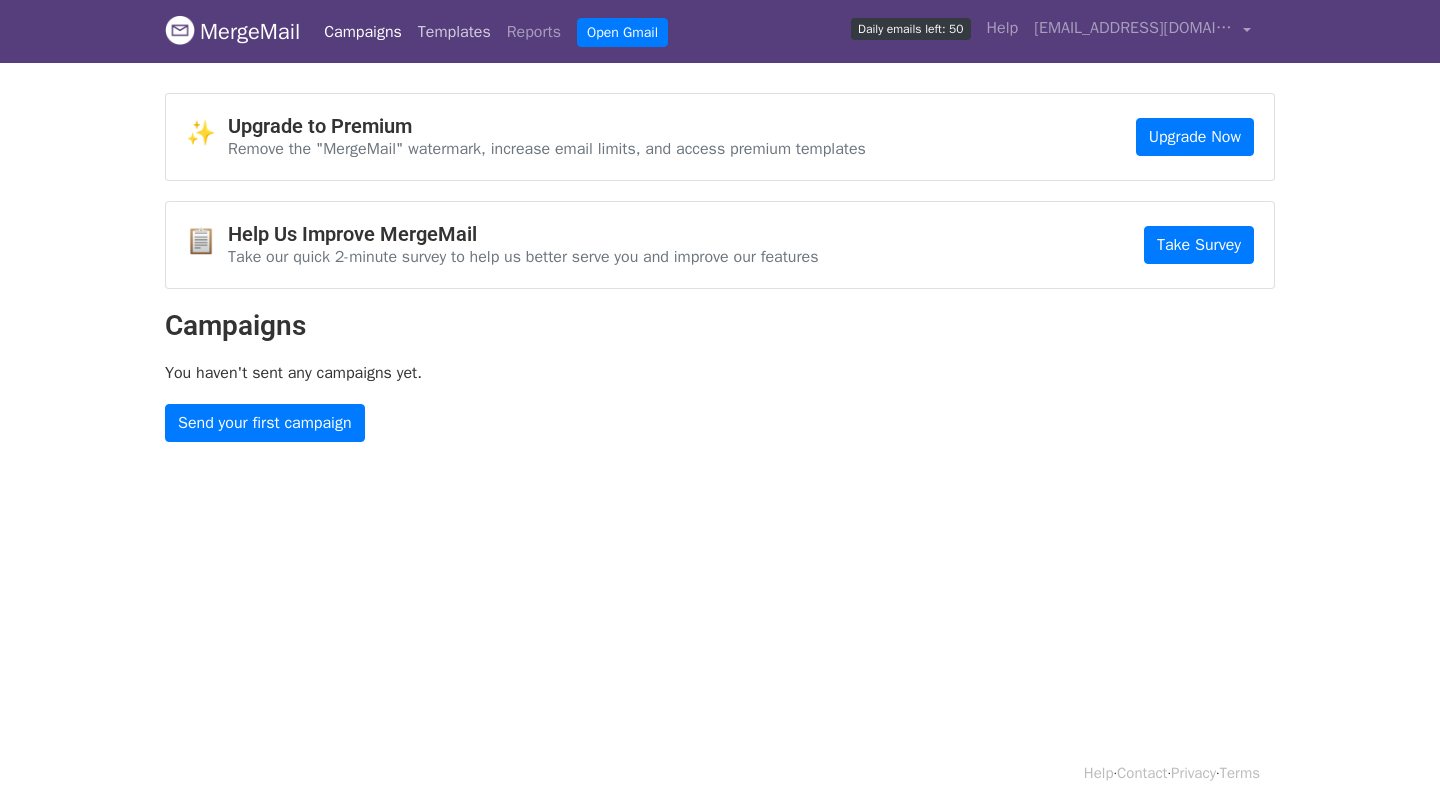 click on "Templates" at bounding box center (454, 32) 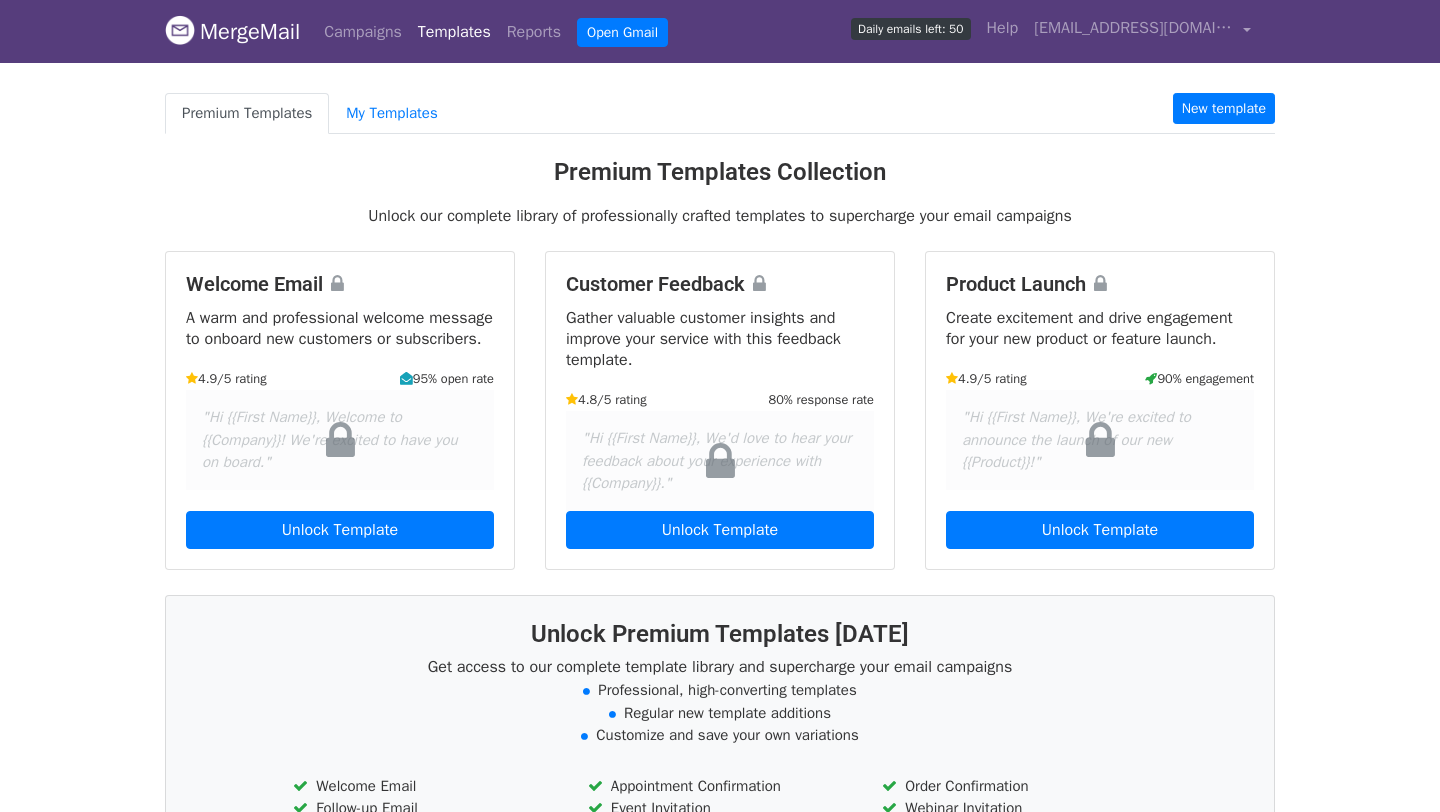 scroll, scrollTop: 0, scrollLeft: 0, axis: both 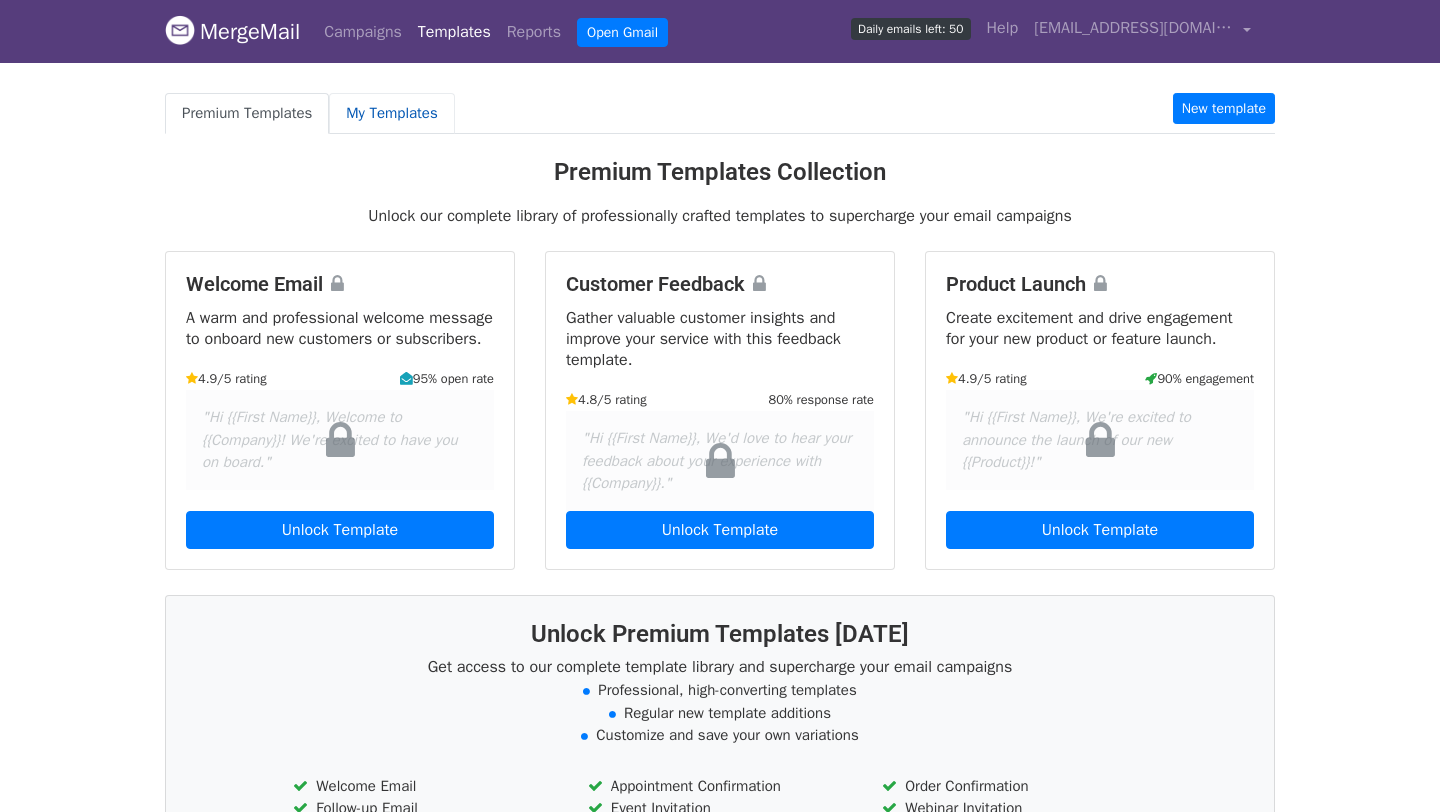 click on "My Templates" at bounding box center [391, 113] 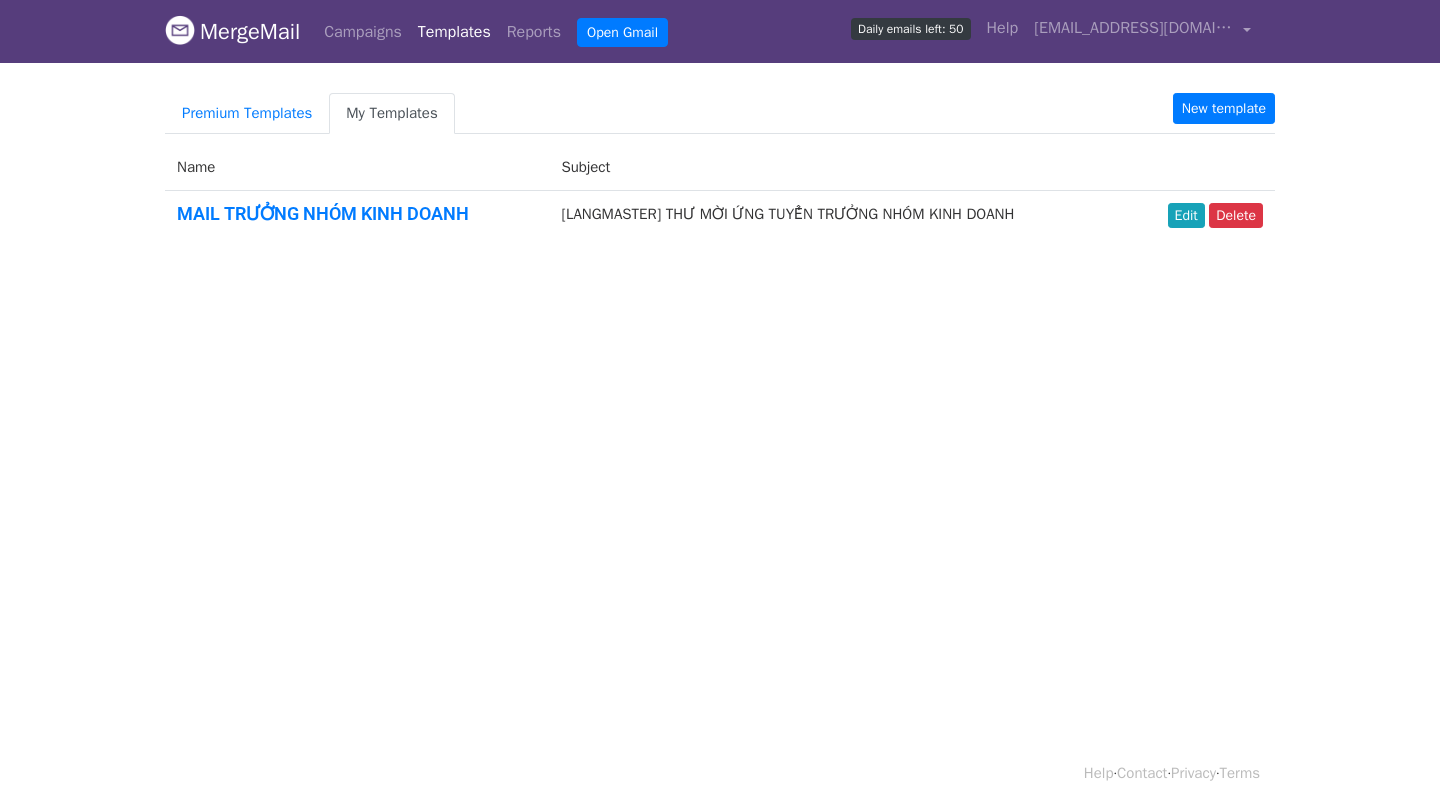 scroll, scrollTop: 0, scrollLeft: 0, axis: both 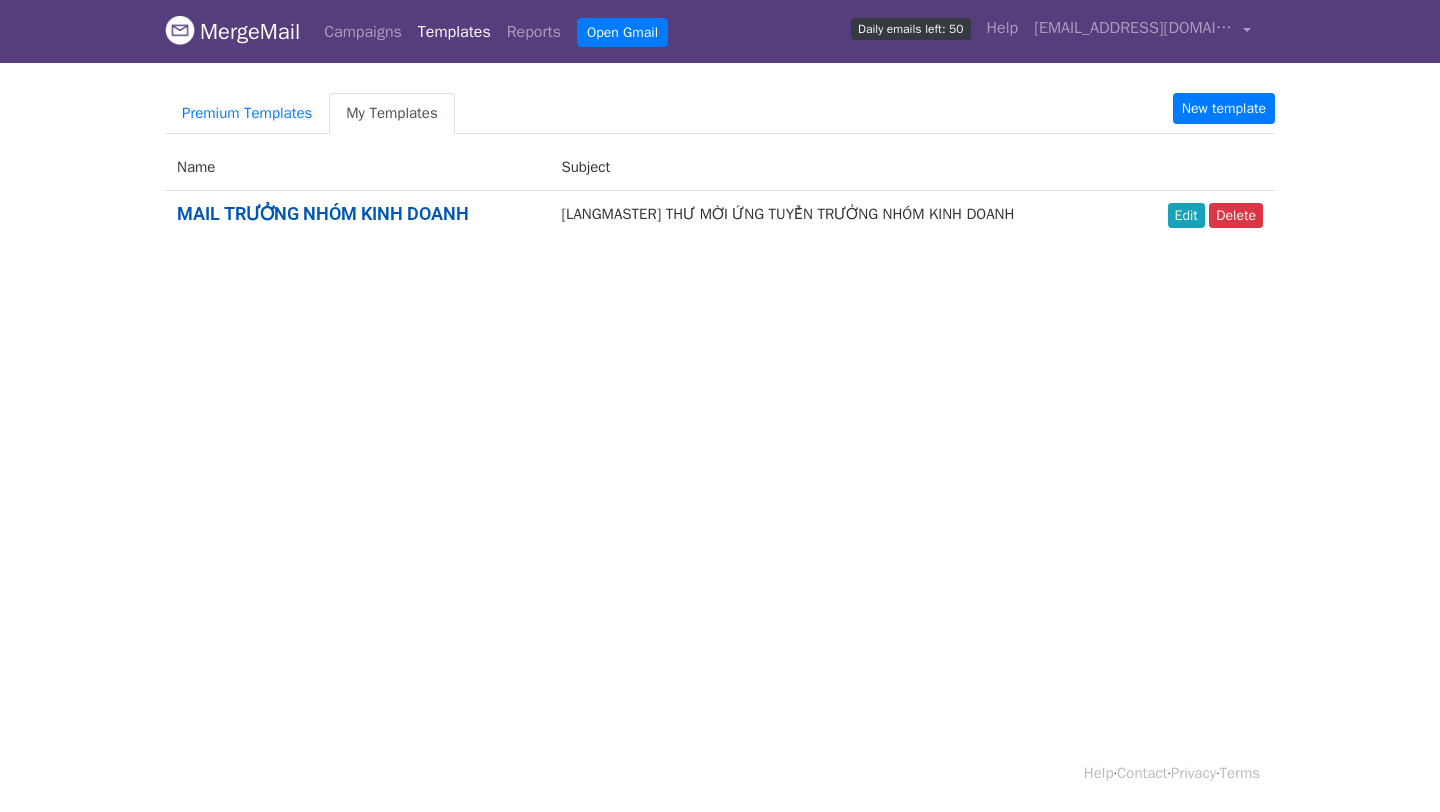 click on "MAIL TRƯỞNG NHÓM KINH DOANH" at bounding box center (323, 213) 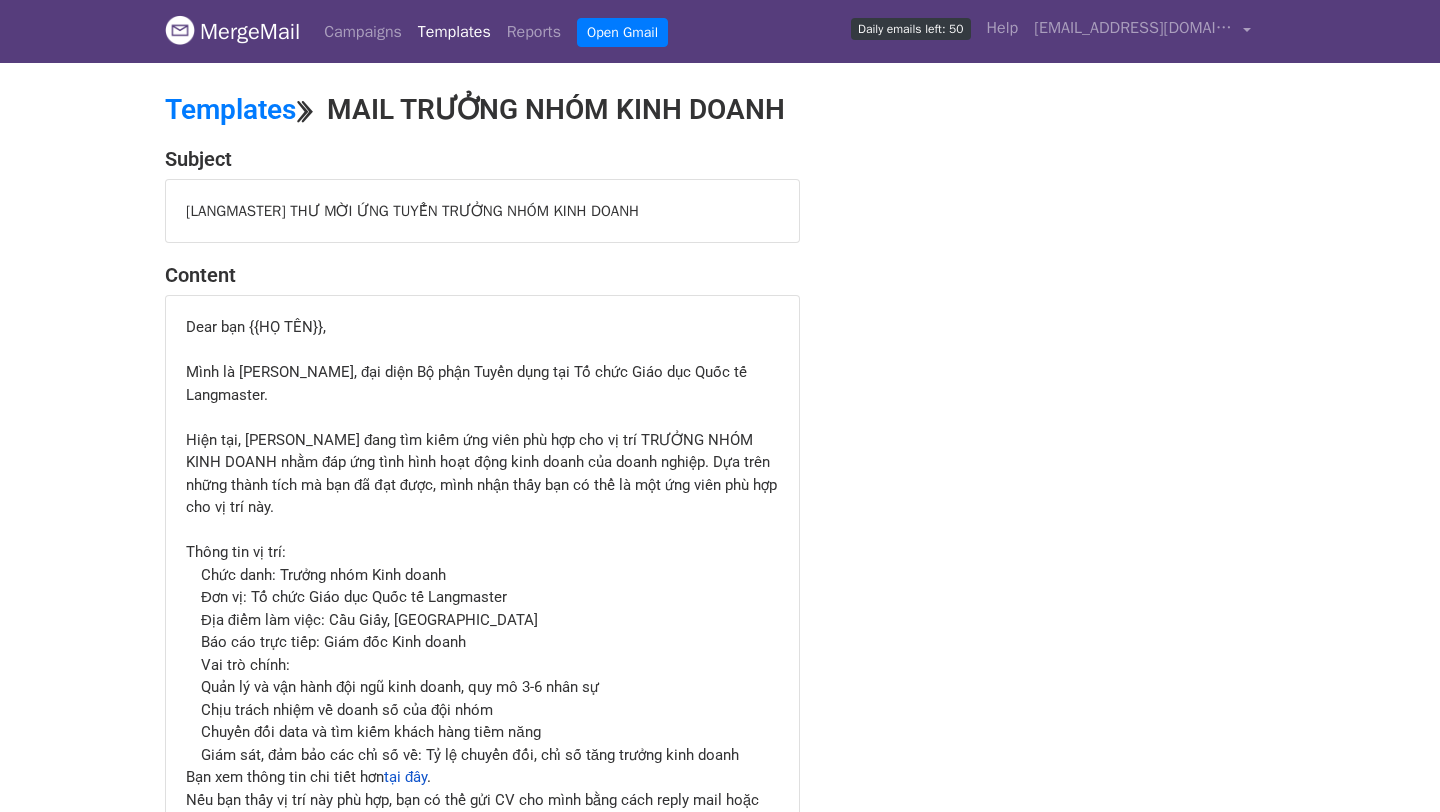 scroll, scrollTop: 0, scrollLeft: 0, axis: both 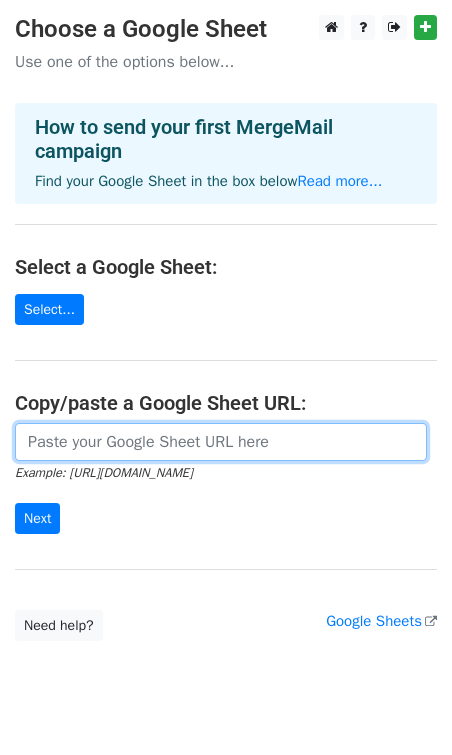 click at bounding box center [221, 442] 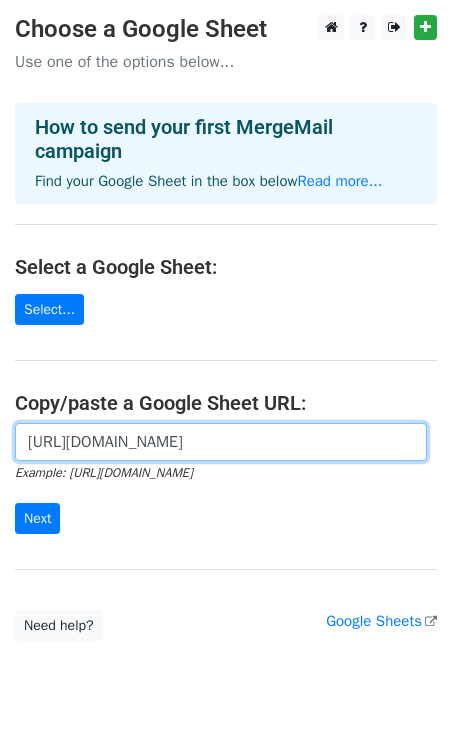 scroll, scrollTop: 0, scrollLeft: 607, axis: horizontal 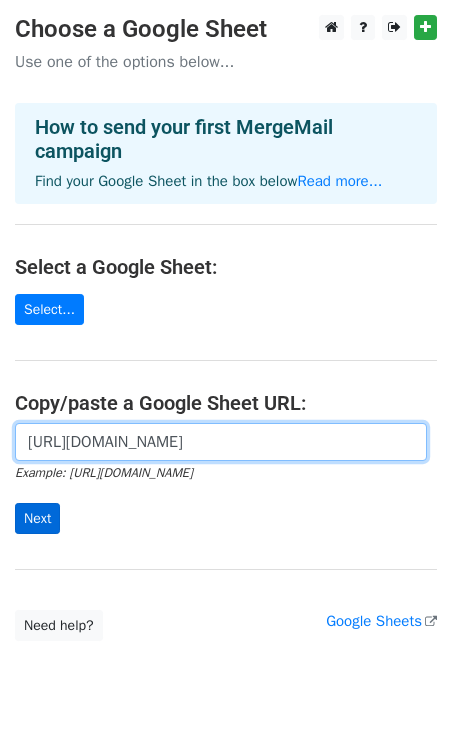 type on "https://docs.google.com/spreadsheets/d/1rAbunfscWwS-NR3z44dLuW7ACqBarVTai2wyCj5l7w8/edit?gid=1127399349#gid=1127399349" 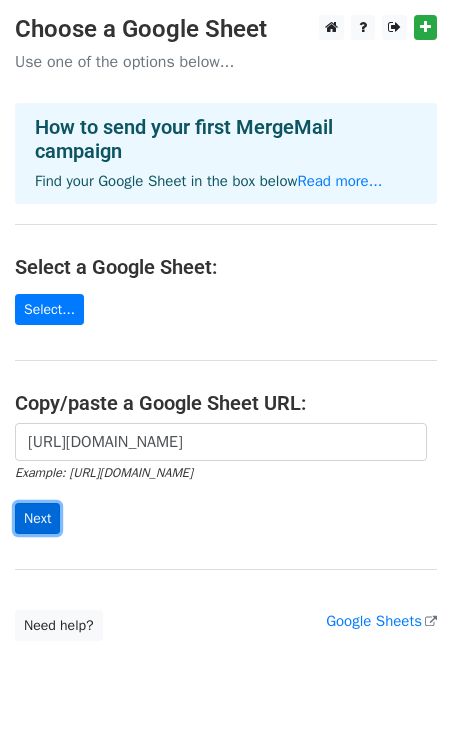 scroll, scrollTop: 0, scrollLeft: 0, axis: both 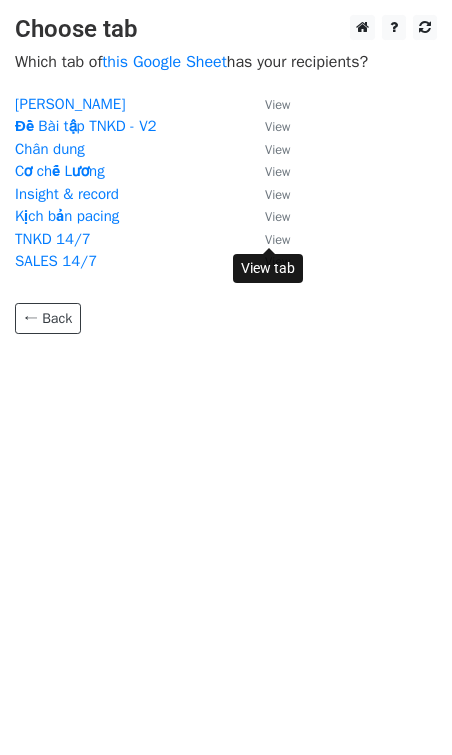 click on "View" at bounding box center [277, 240] 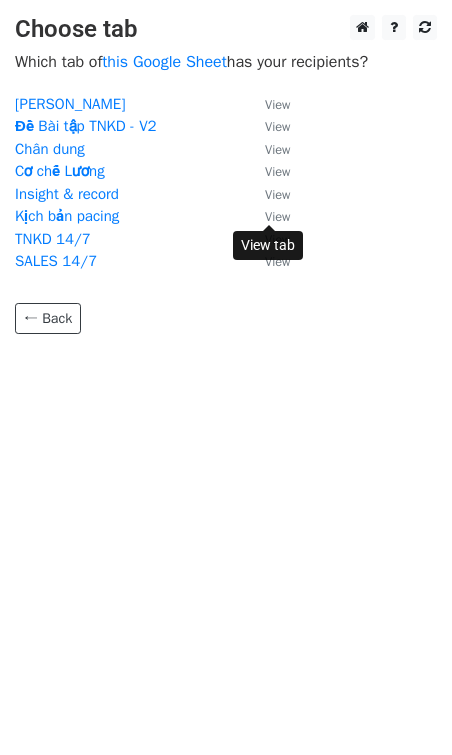 click on "View" at bounding box center (277, 217) 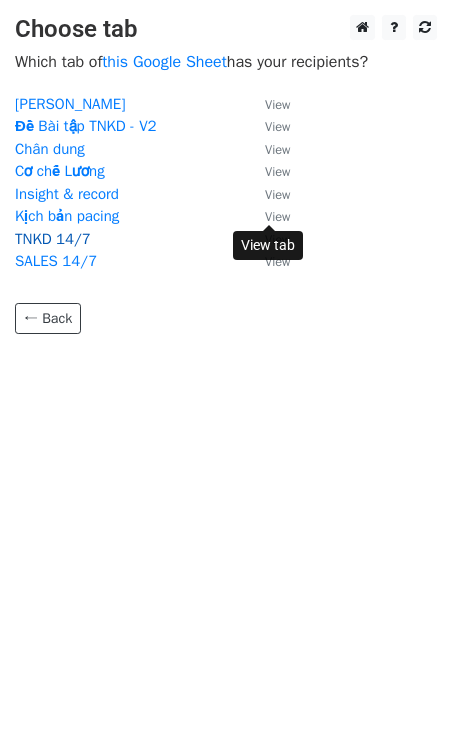 click on "TNKD 14/7" at bounding box center [53, 239] 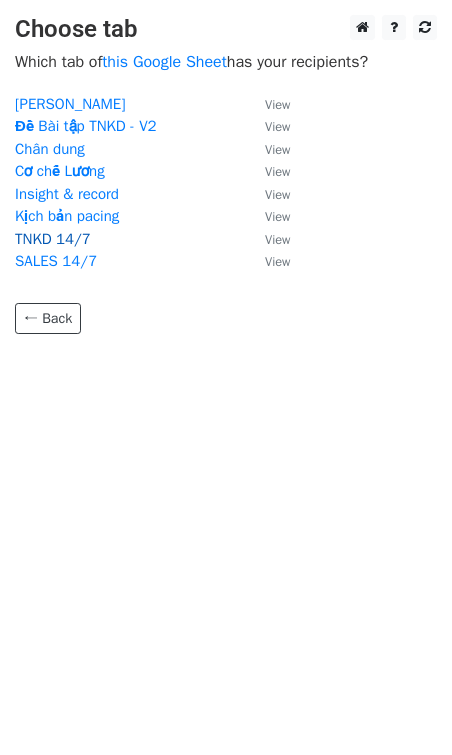 click on "TNKD 14/7" at bounding box center [53, 239] 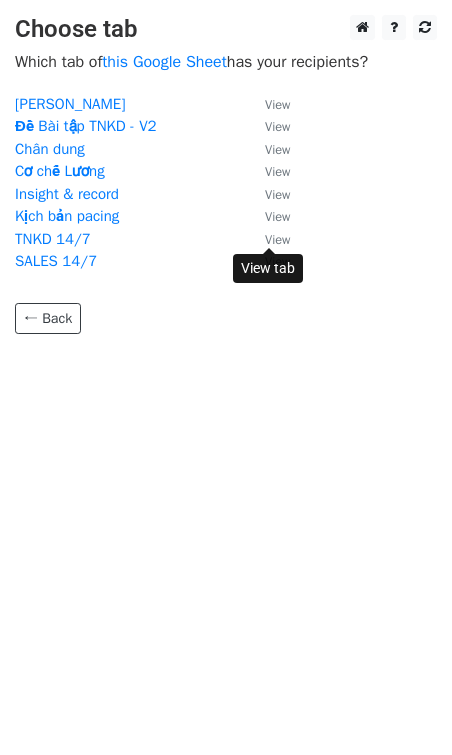 click on "View" at bounding box center [277, 240] 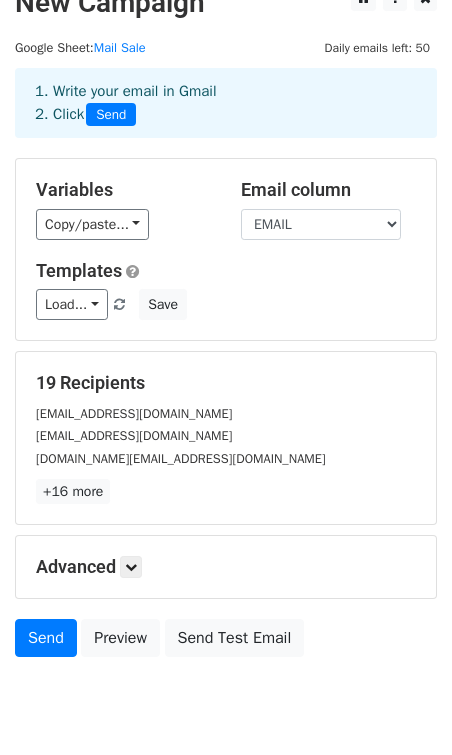 scroll, scrollTop: 0, scrollLeft: 0, axis: both 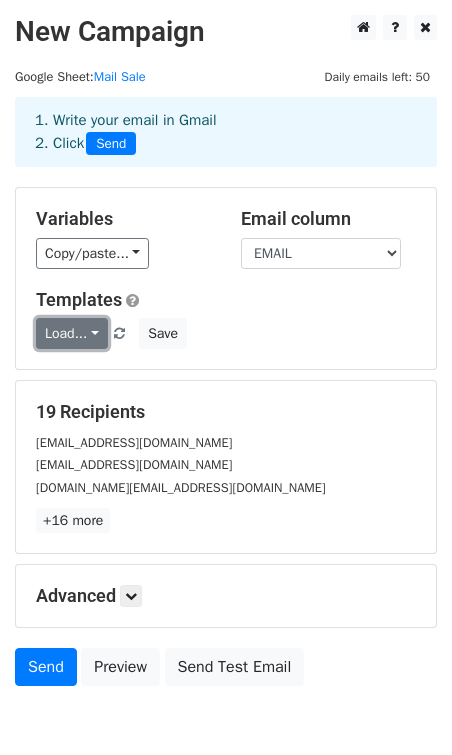 click on "Load..." at bounding box center (72, 333) 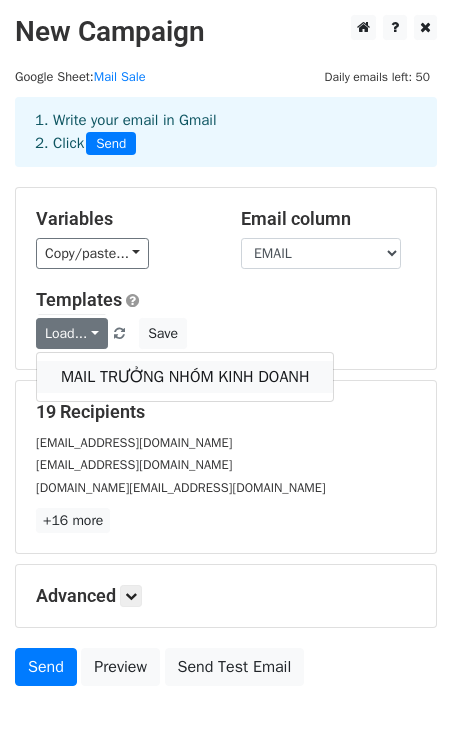click on "MAIL TRƯỞNG NHÓM KINH DOANH" at bounding box center [185, 377] 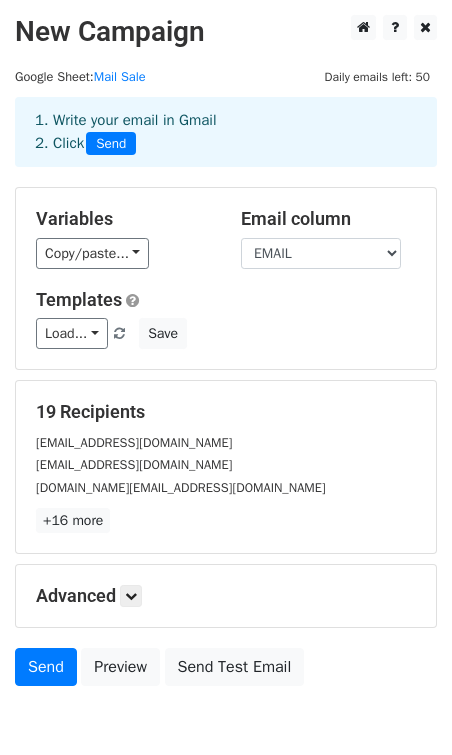 scroll, scrollTop: 101, scrollLeft: 0, axis: vertical 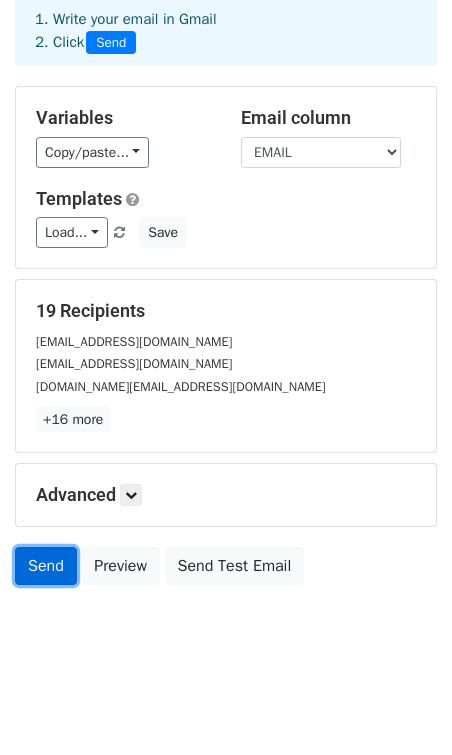 click on "Send" at bounding box center (46, 566) 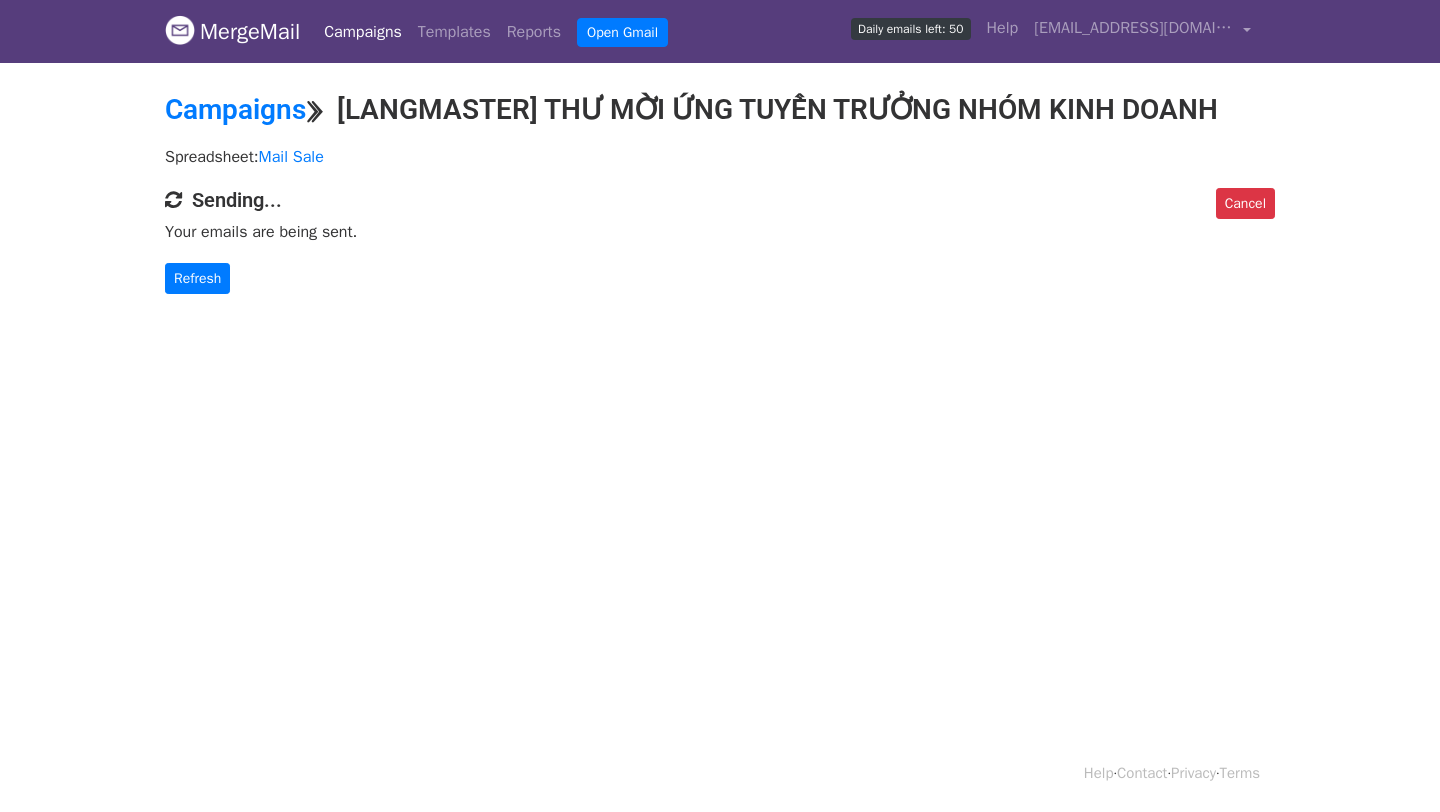 scroll, scrollTop: 0, scrollLeft: 0, axis: both 